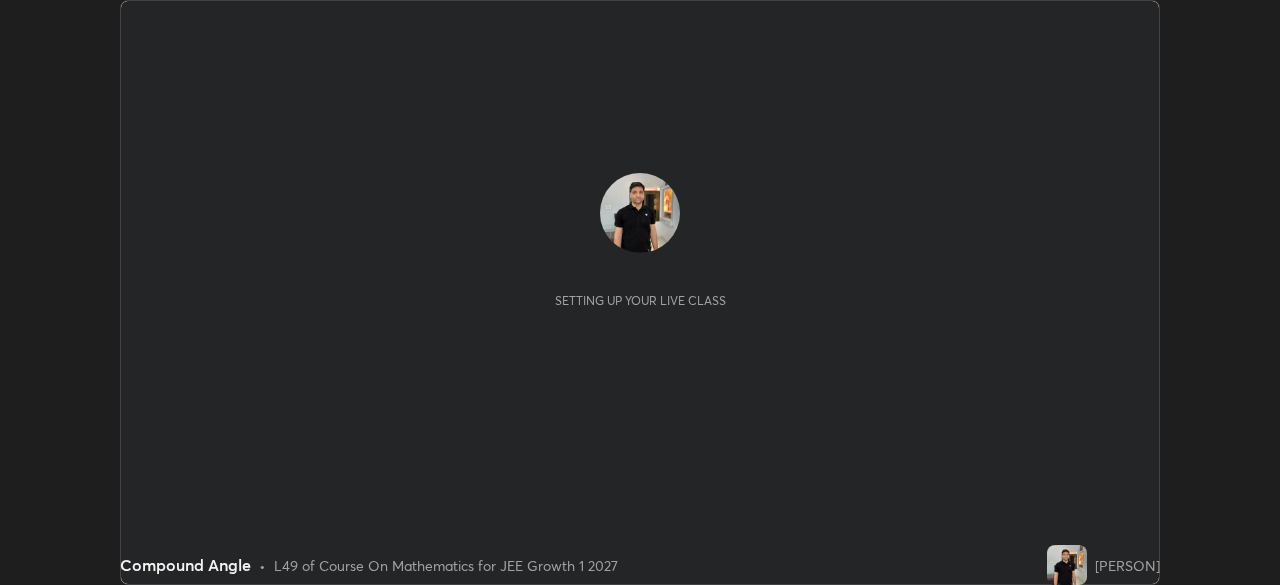 scroll, scrollTop: 0, scrollLeft: 0, axis: both 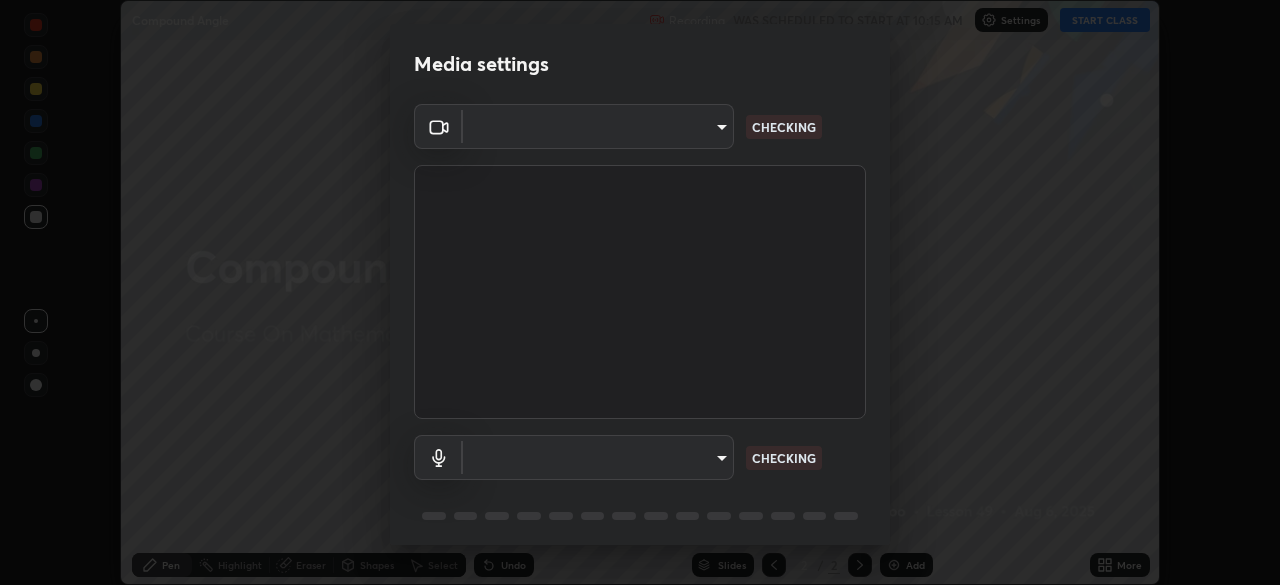 type on "1f9a14f4e709457ebf112205797e18a3e67481265364eba5019e6b99b7ce7553" 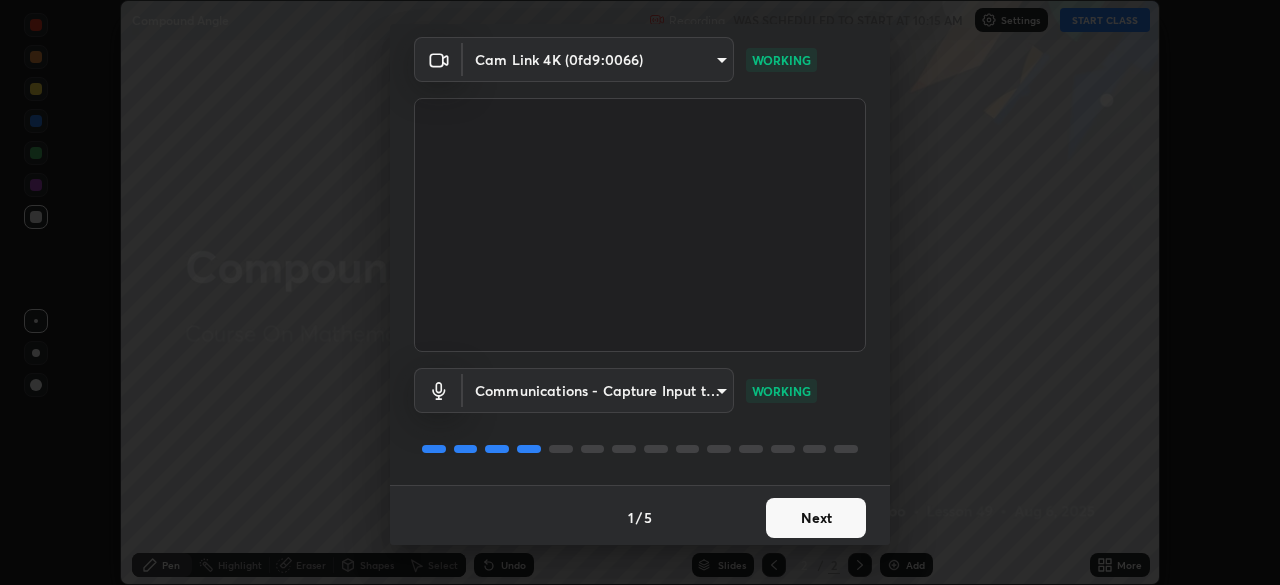 scroll, scrollTop: 71, scrollLeft: 0, axis: vertical 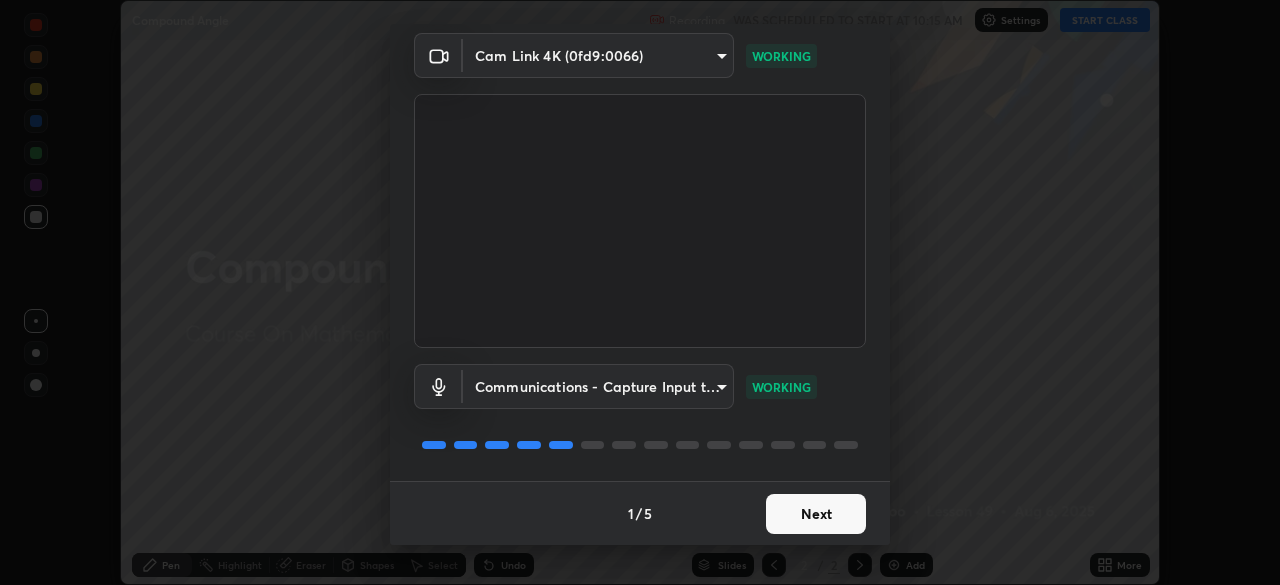click on "Next" at bounding box center [816, 514] 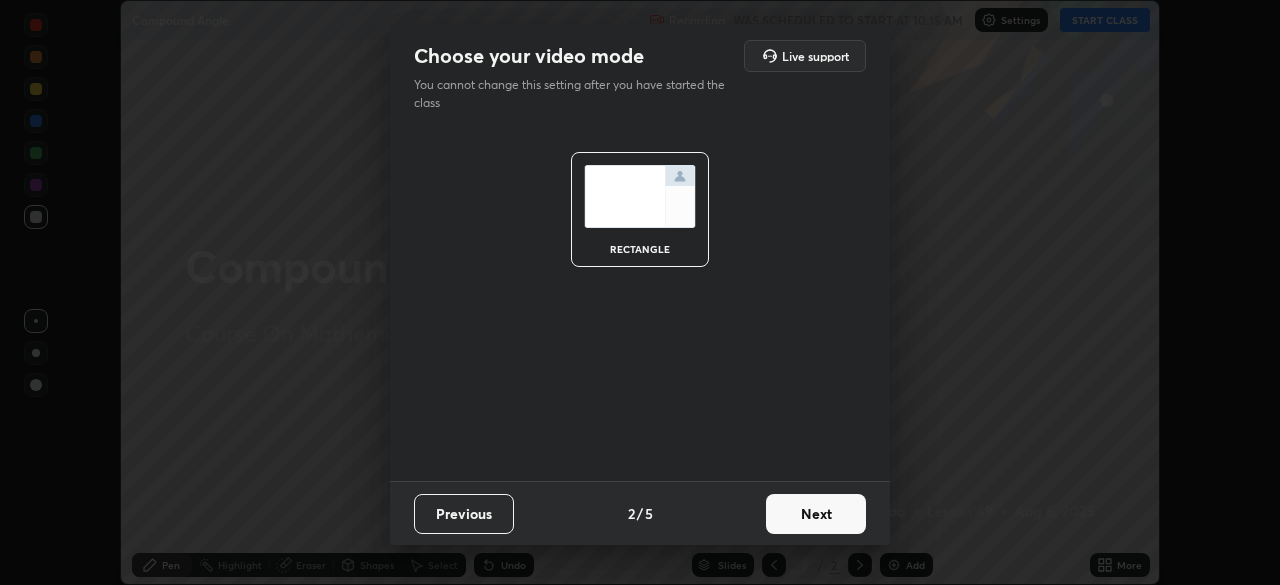 scroll, scrollTop: 0, scrollLeft: 0, axis: both 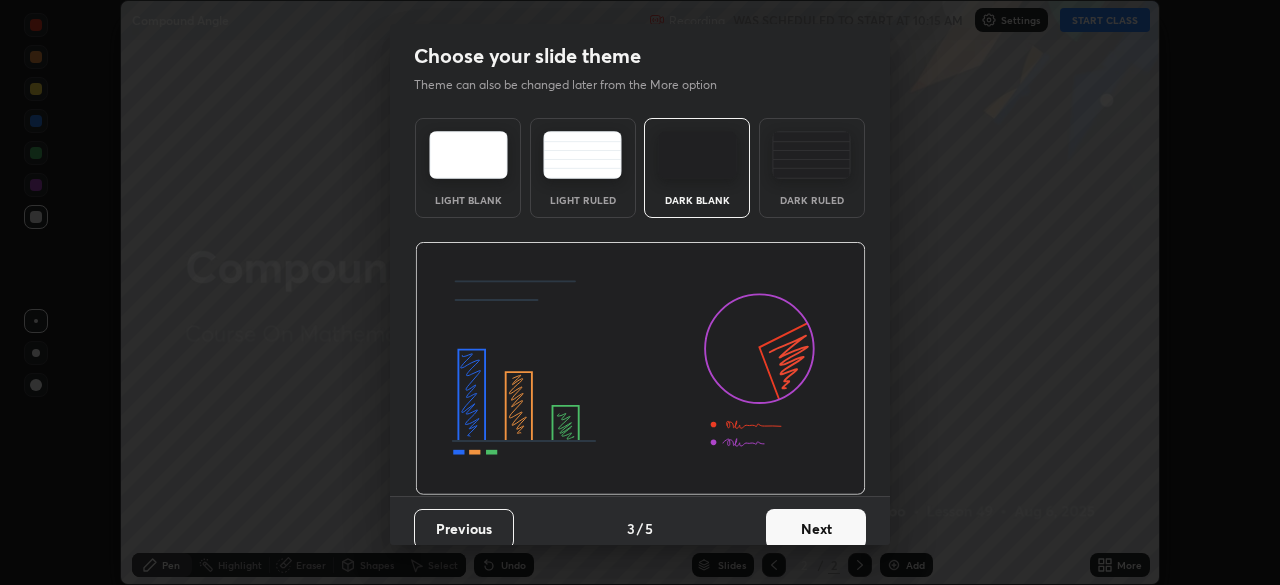 click on "Next" at bounding box center (816, 529) 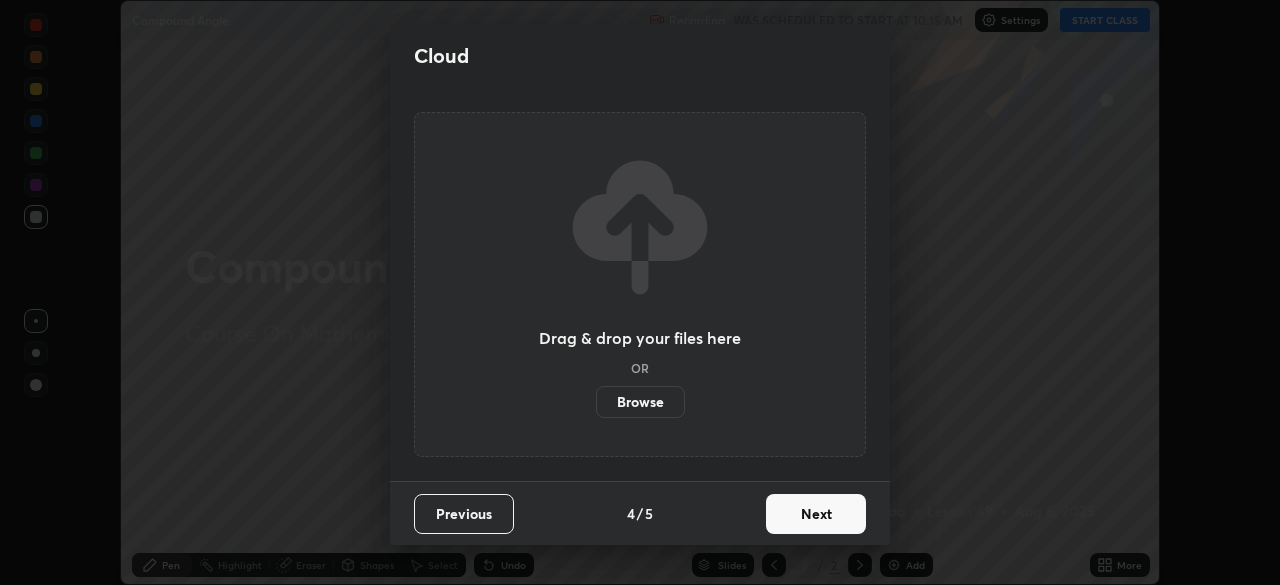 click on "Next" at bounding box center (816, 514) 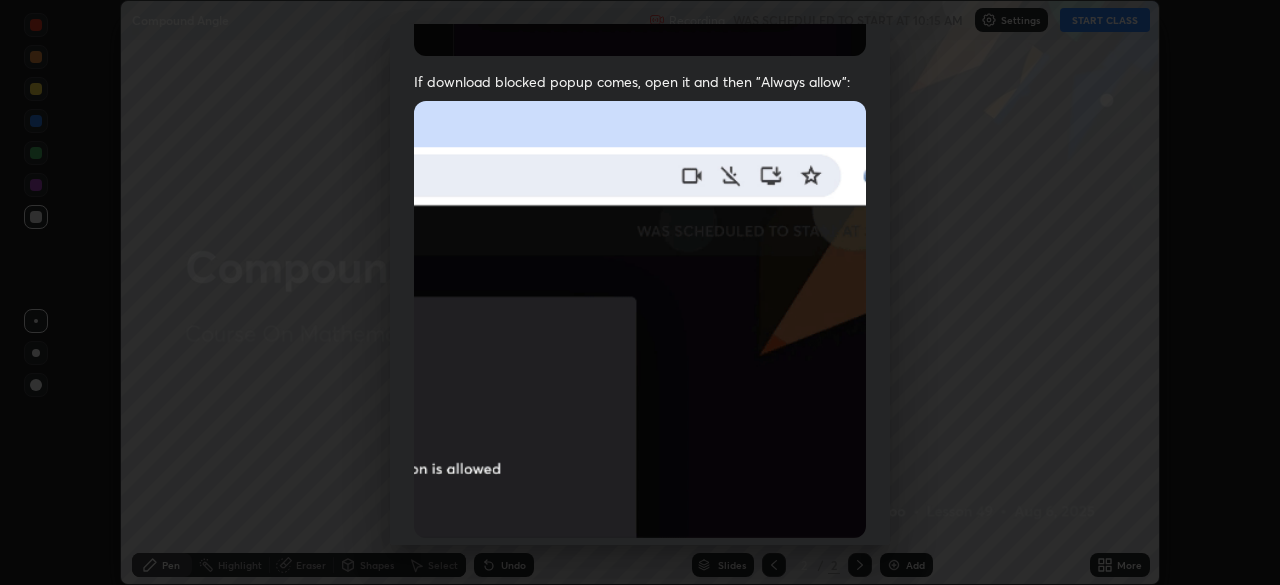 scroll, scrollTop: 431, scrollLeft: 0, axis: vertical 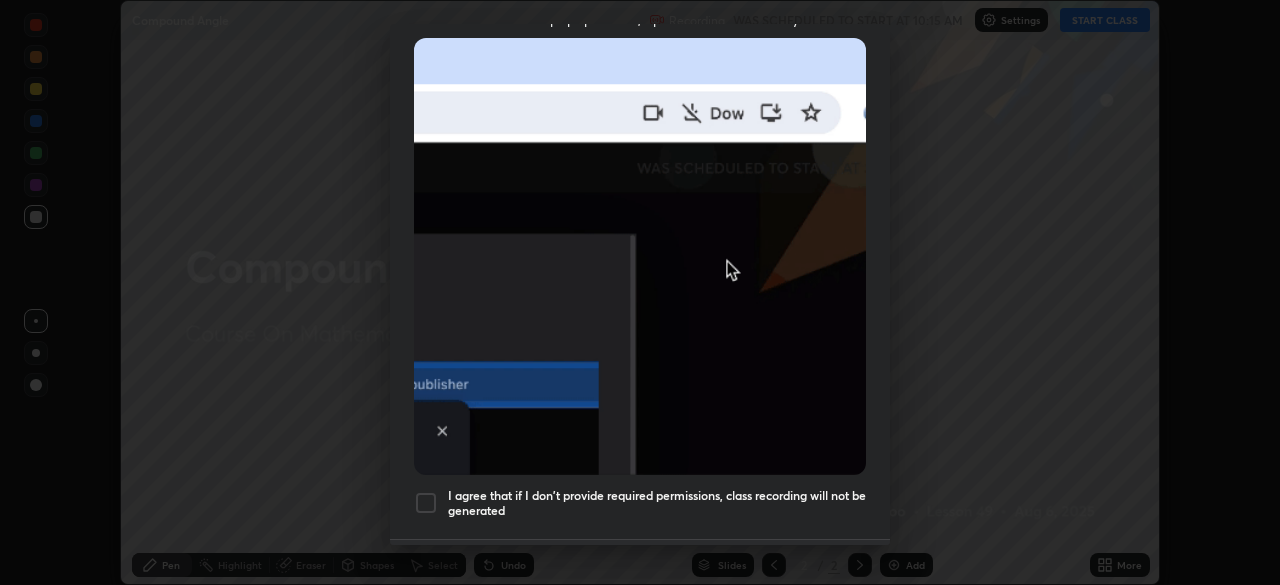 click at bounding box center [426, 503] 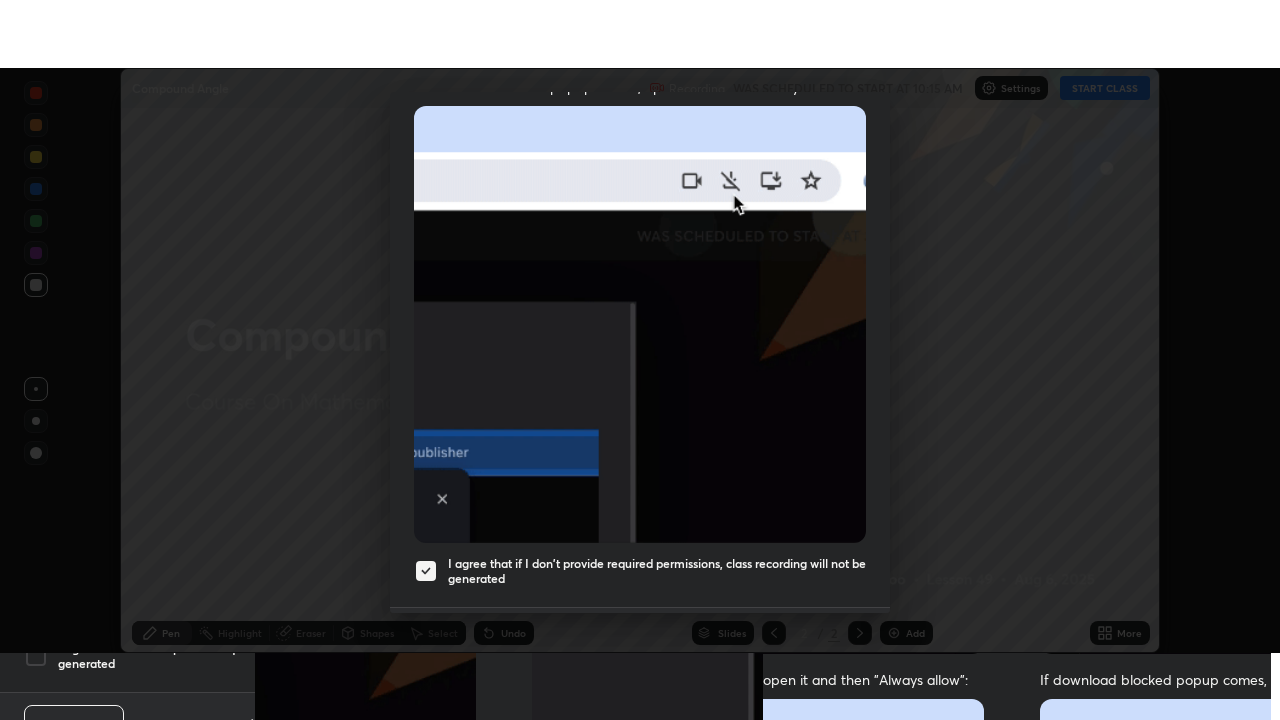 scroll, scrollTop: 479, scrollLeft: 0, axis: vertical 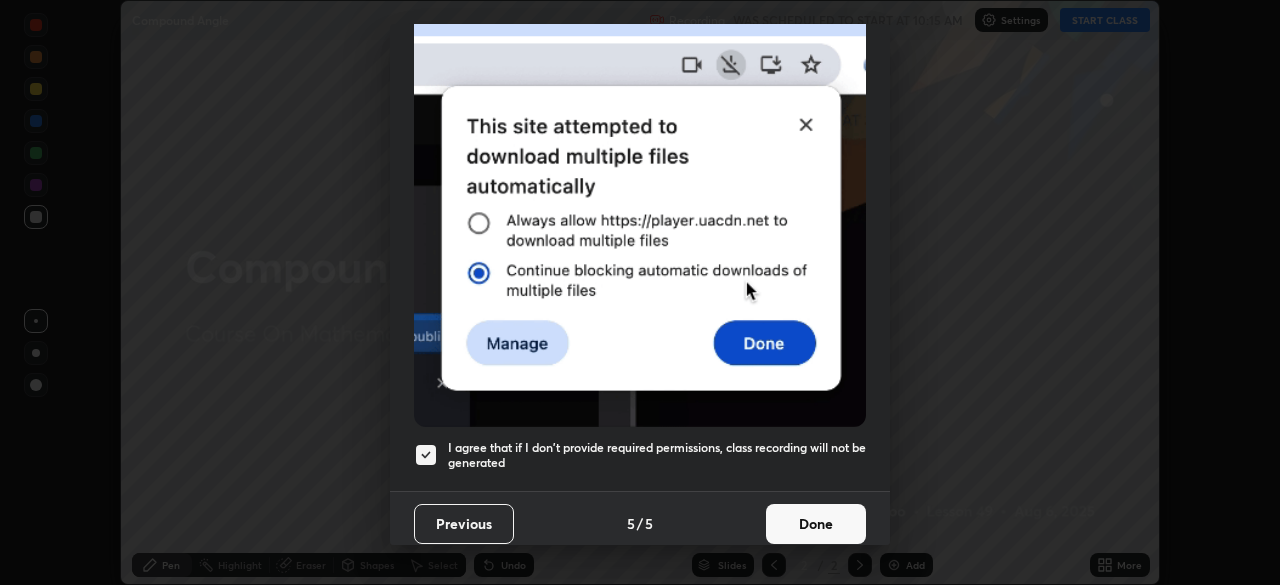 click on "Done" at bounding box center [816, 524] 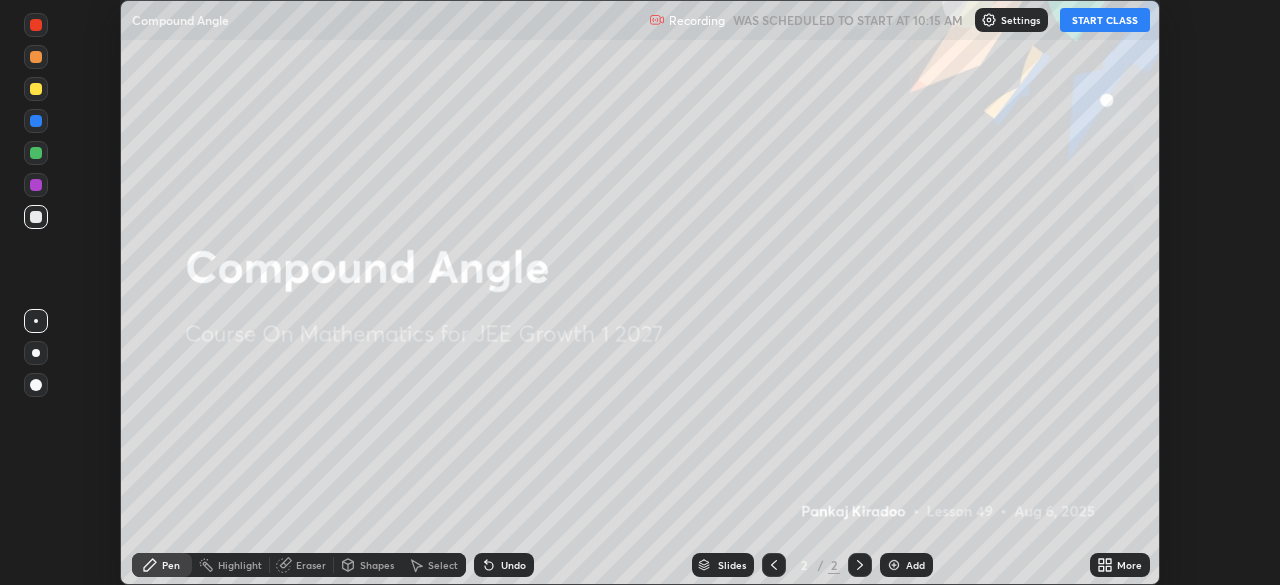 click 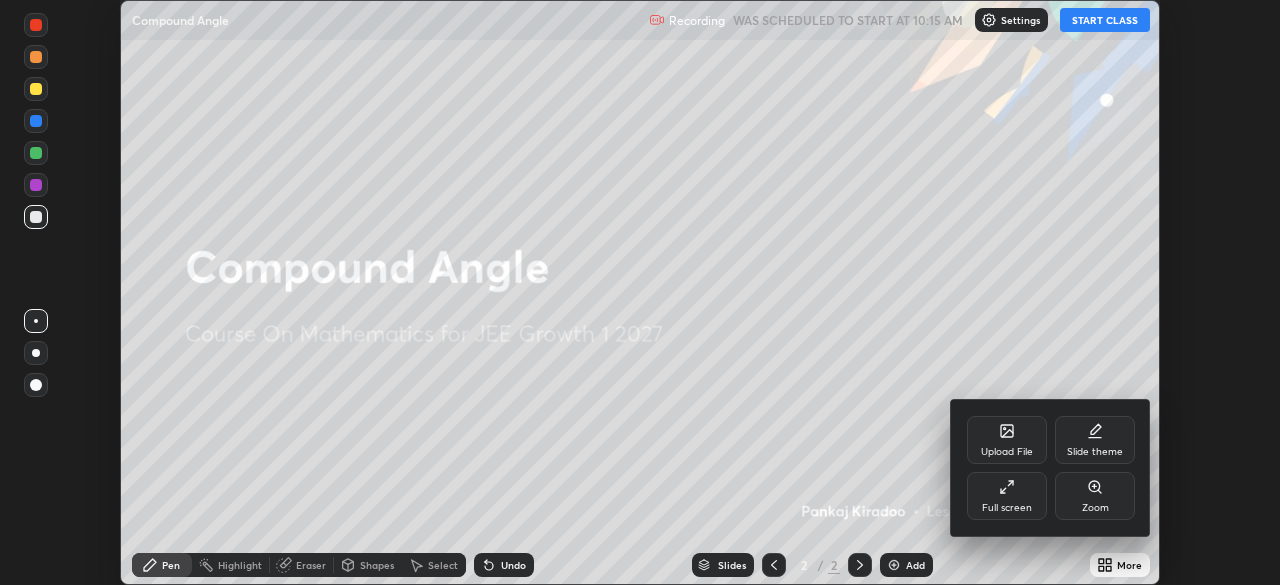 click on "Full screen" at bounding box center (1007, 496) 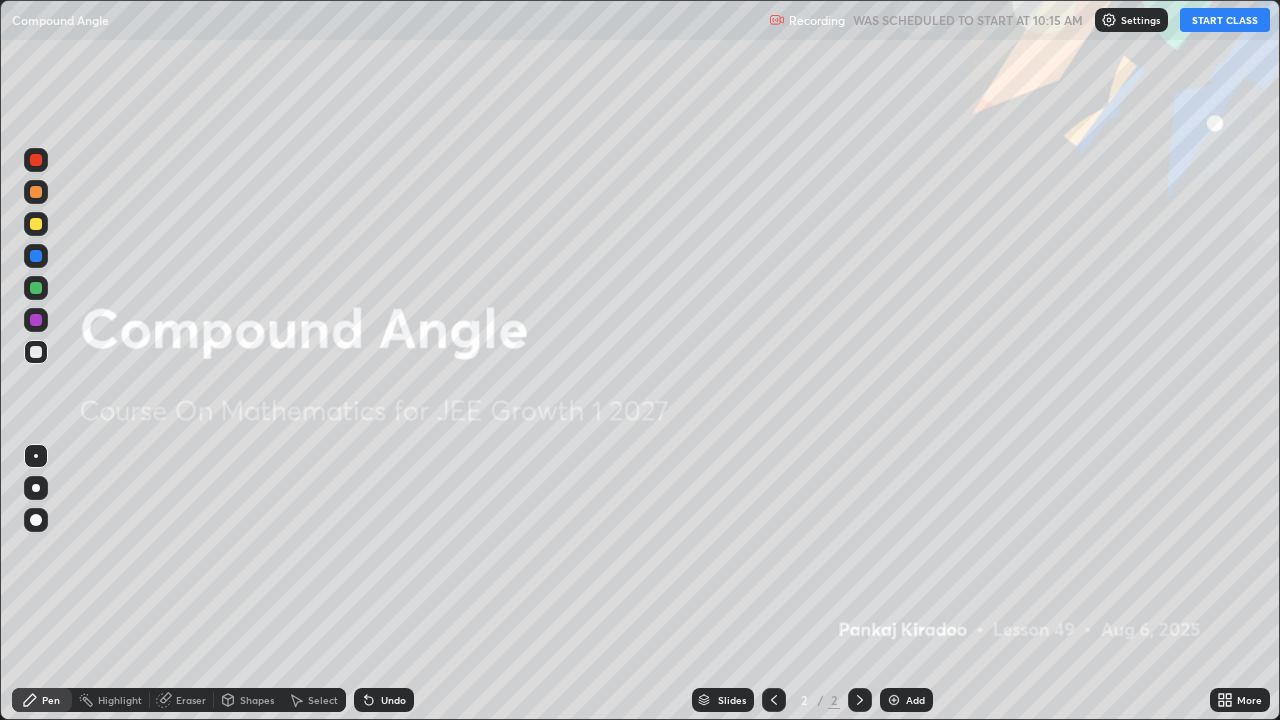 scroll, scrollTop: 99280, scrollLeft: 98720, axis: both 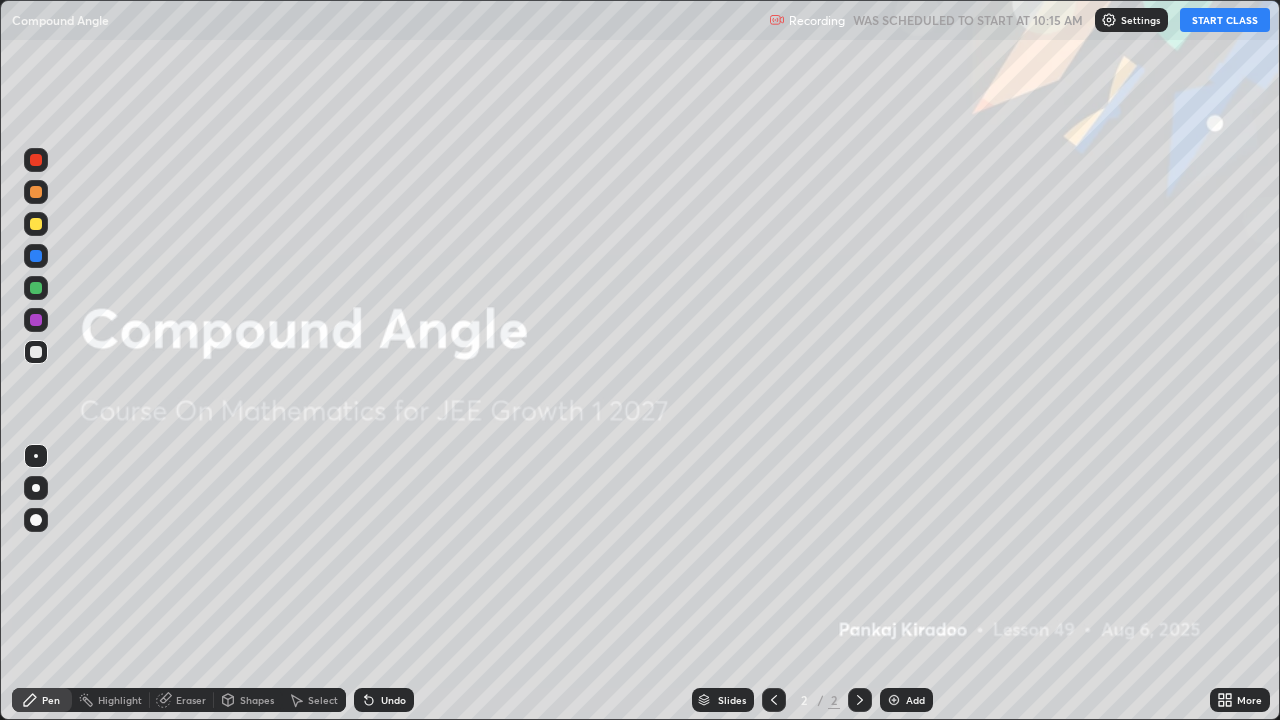 click on "START CLASS" at bounding box center [1225, 20] 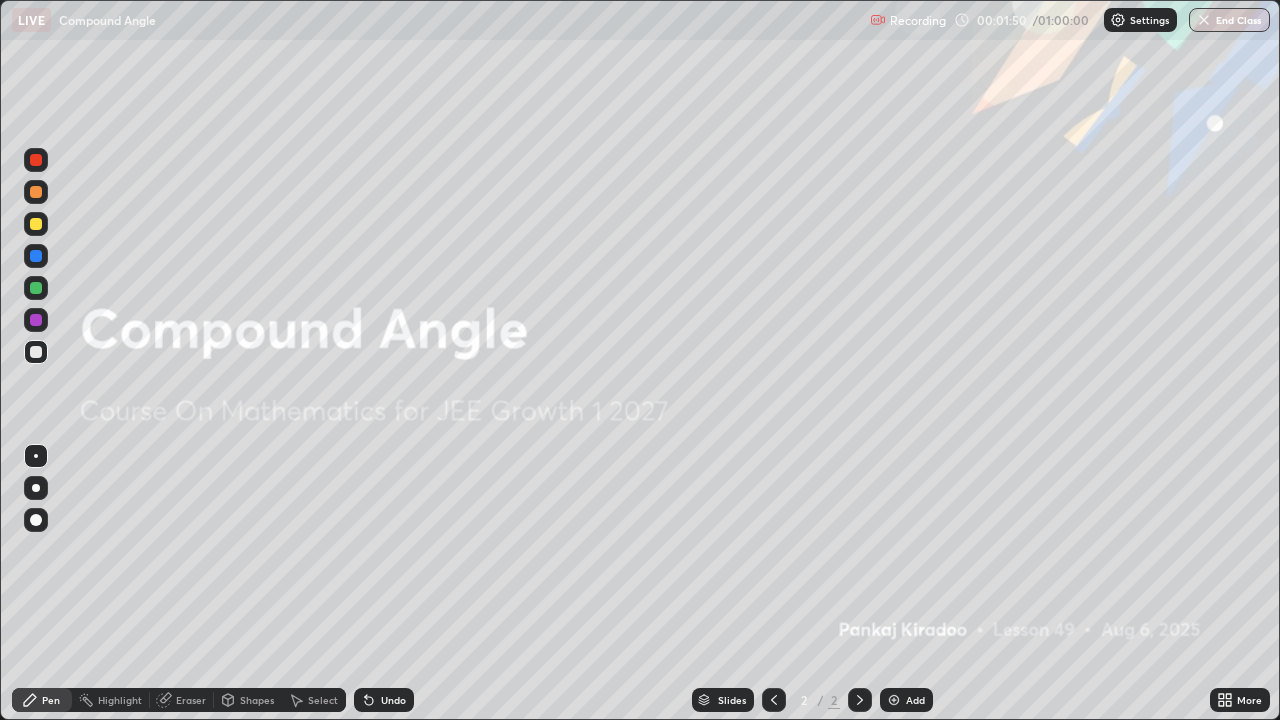 click on "Add" at bounding box center [915, 700] 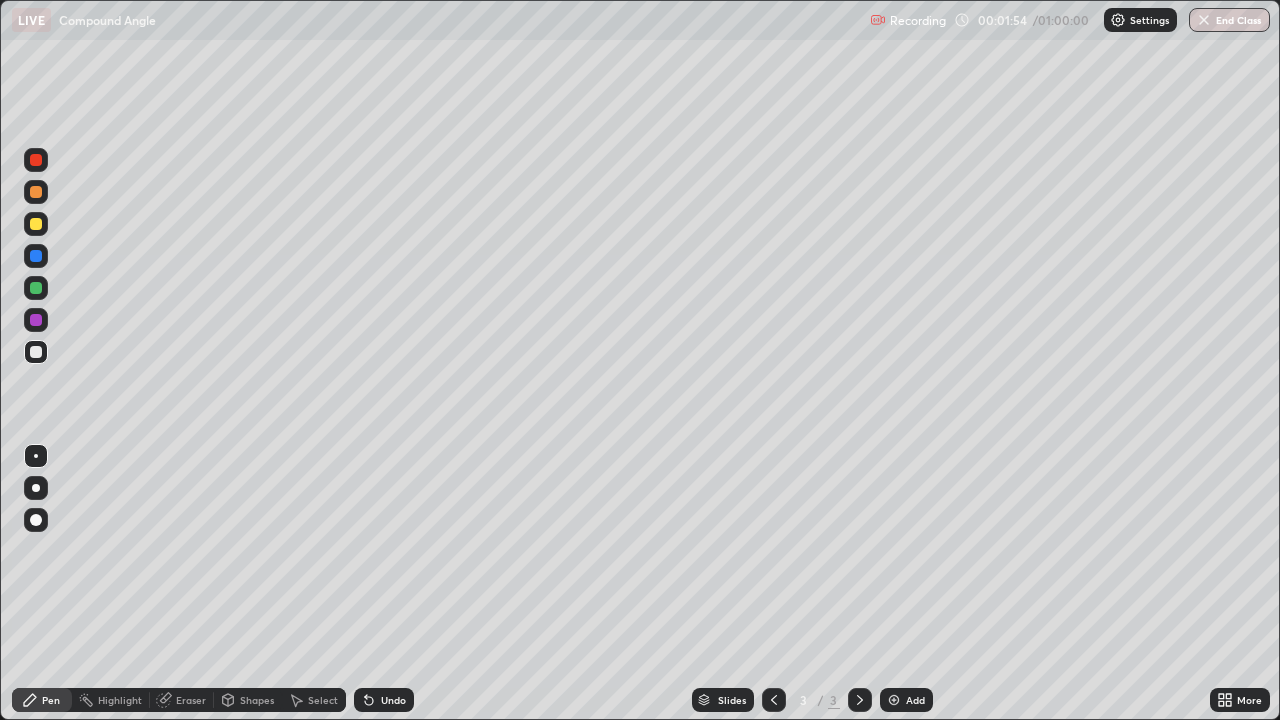 click at bounding box center (36, 224) 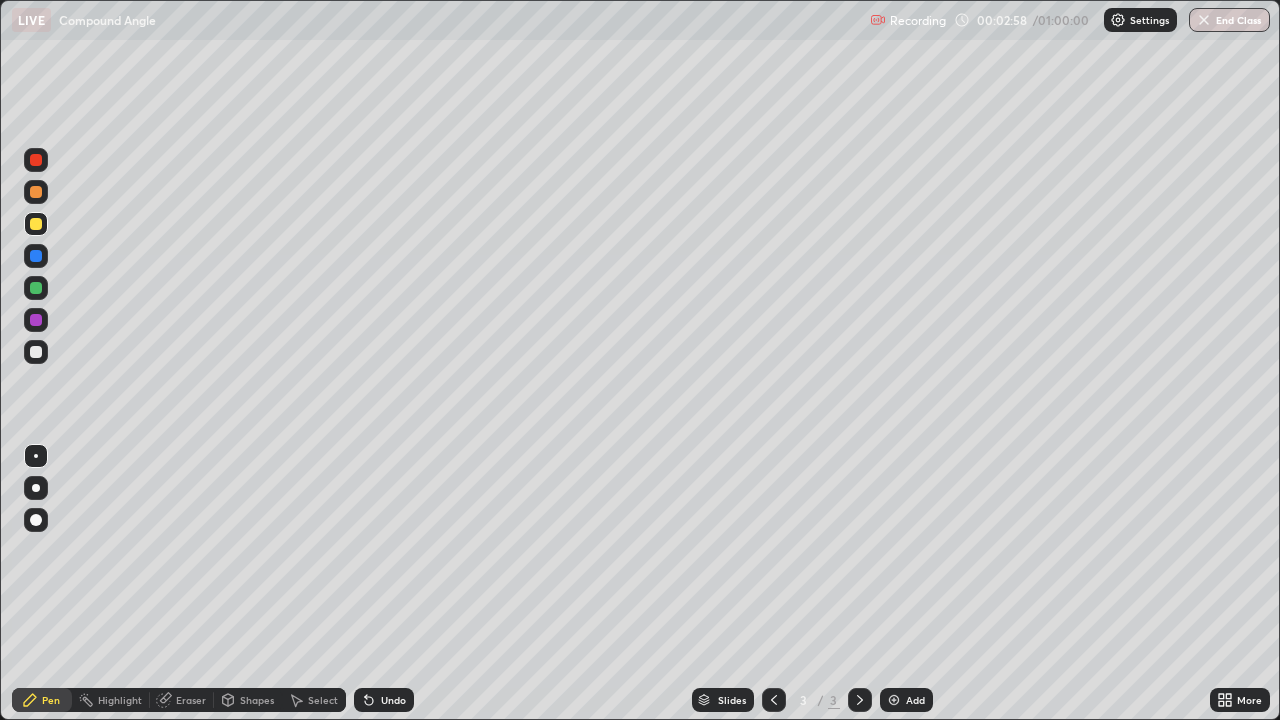 click on "Add" at bounding box center [906, 700] 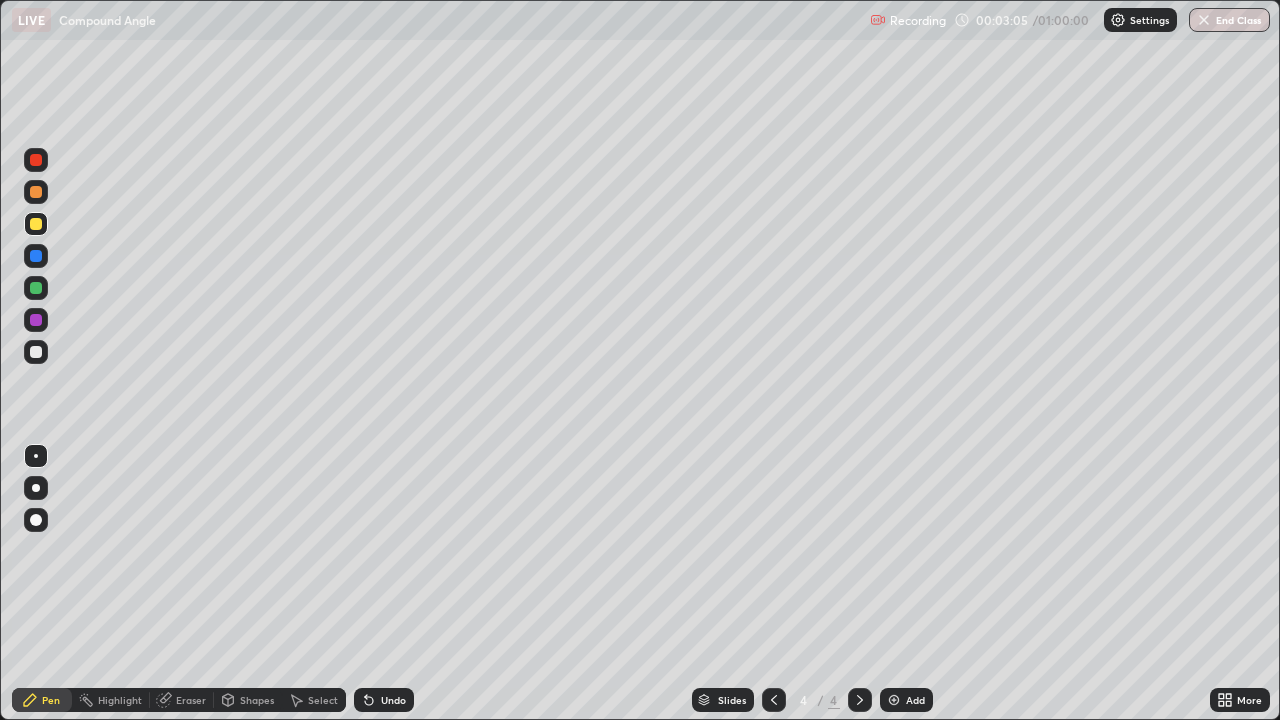click at bounding box center [36, 224] 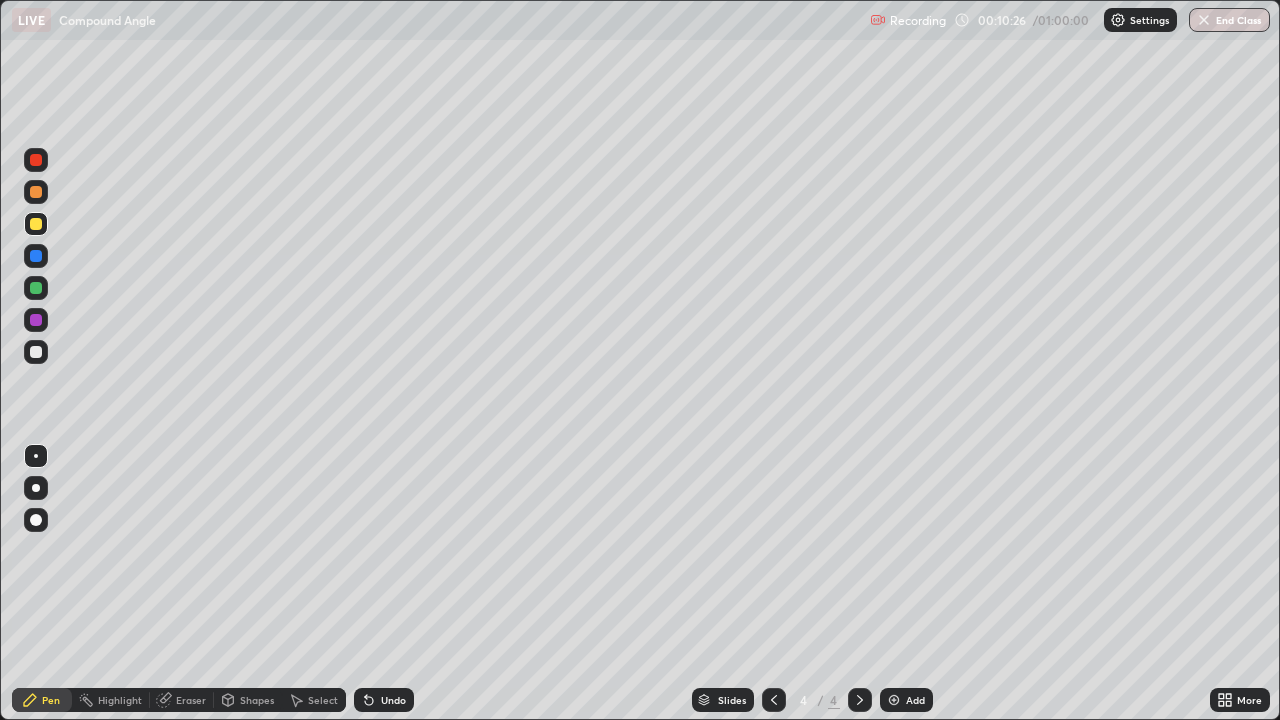 click on "Eraser" at bounding box center (191, 700) 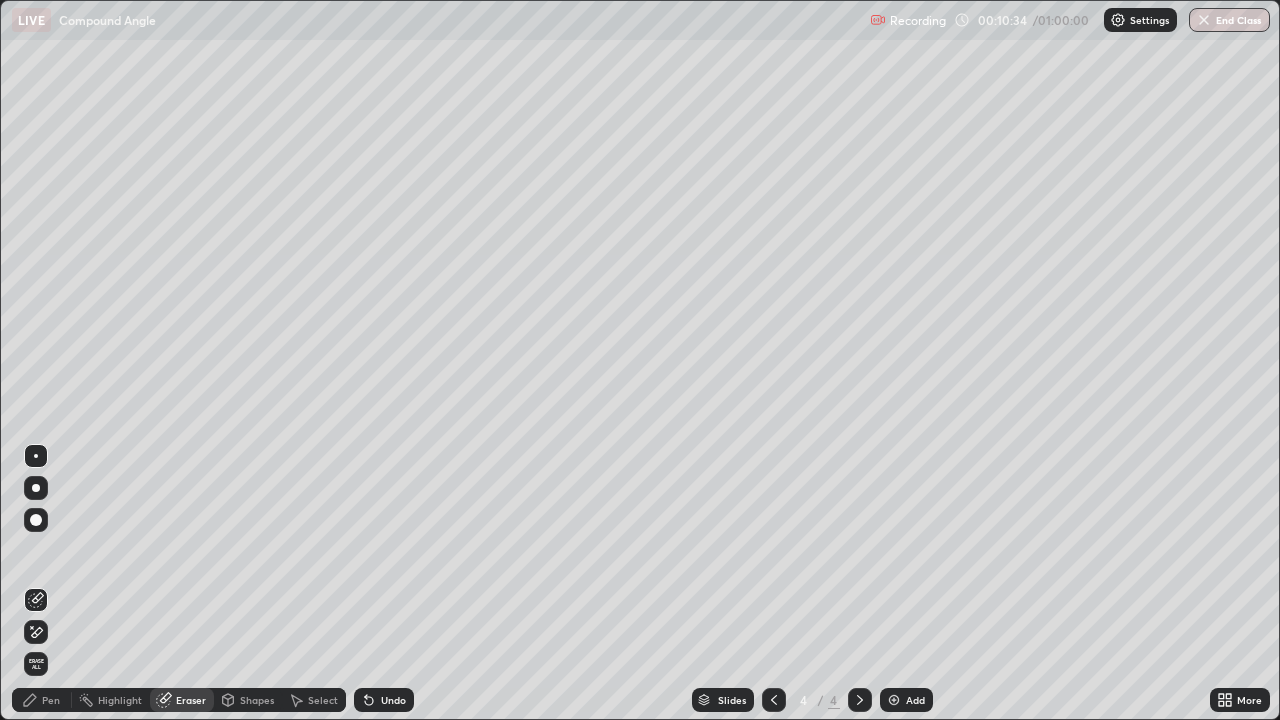 click on "Pen" at bounding box center [42, 700] 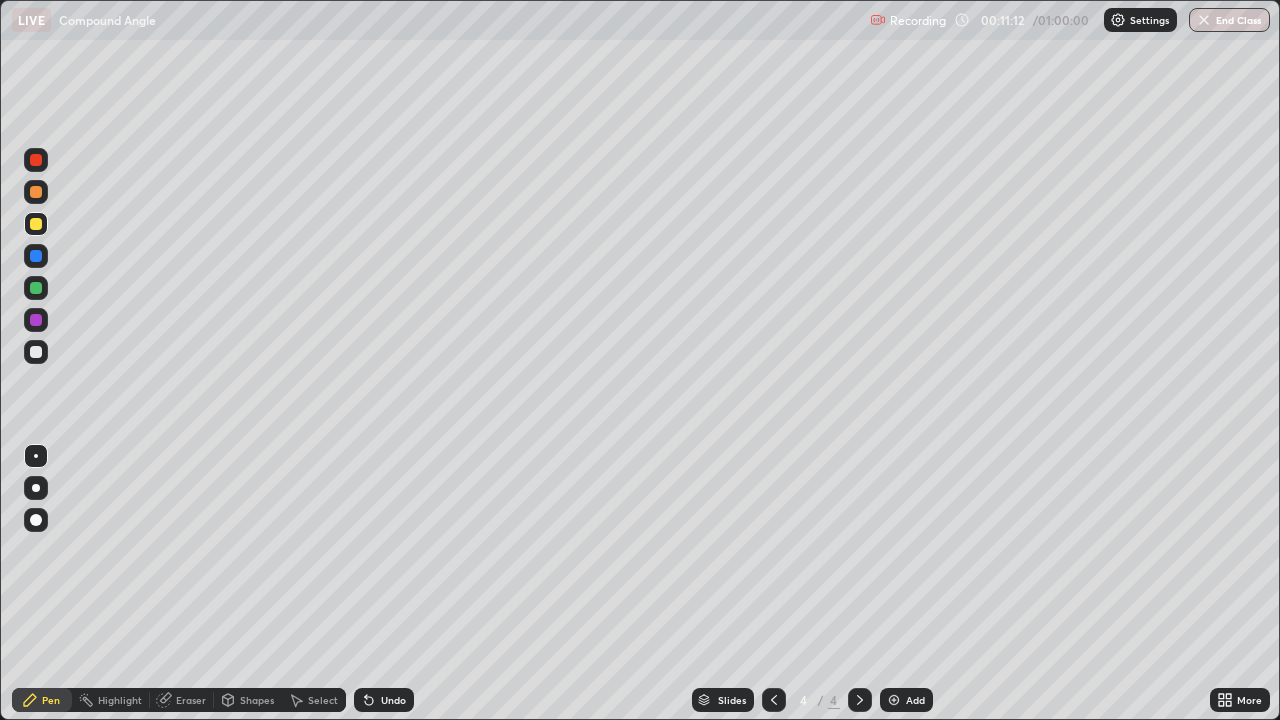 click 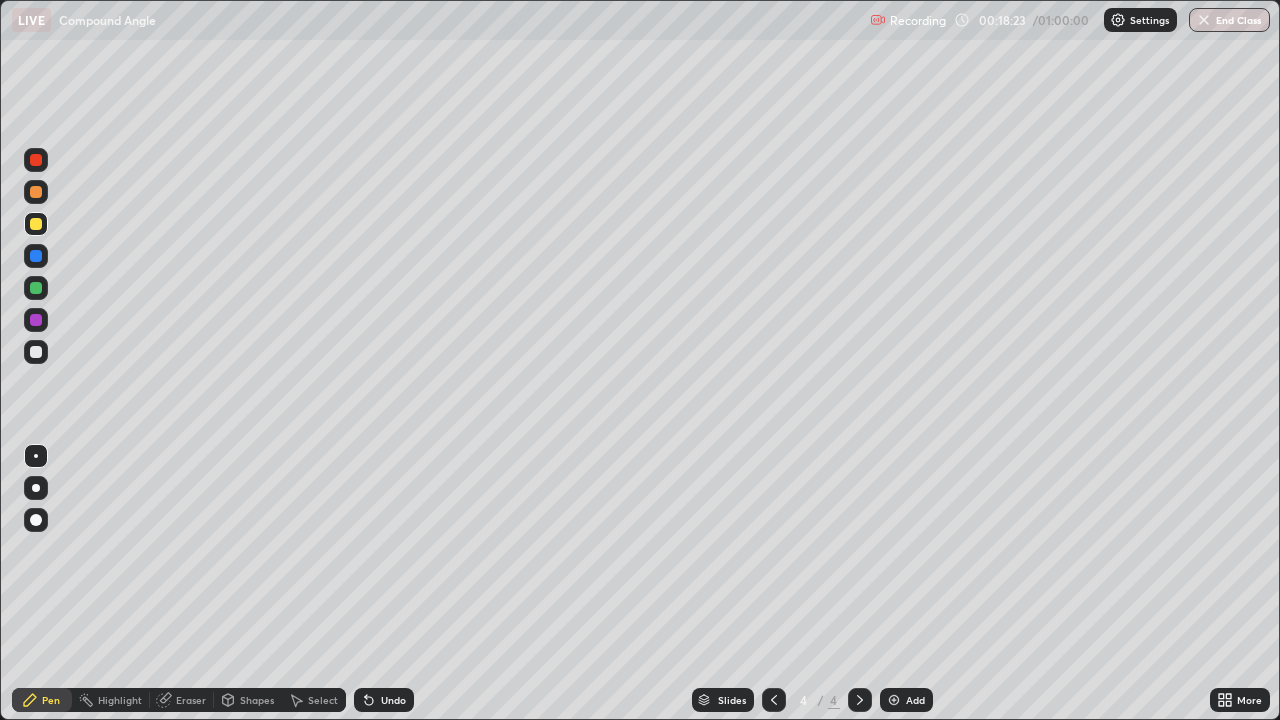 click at bounding box center (36, 352) 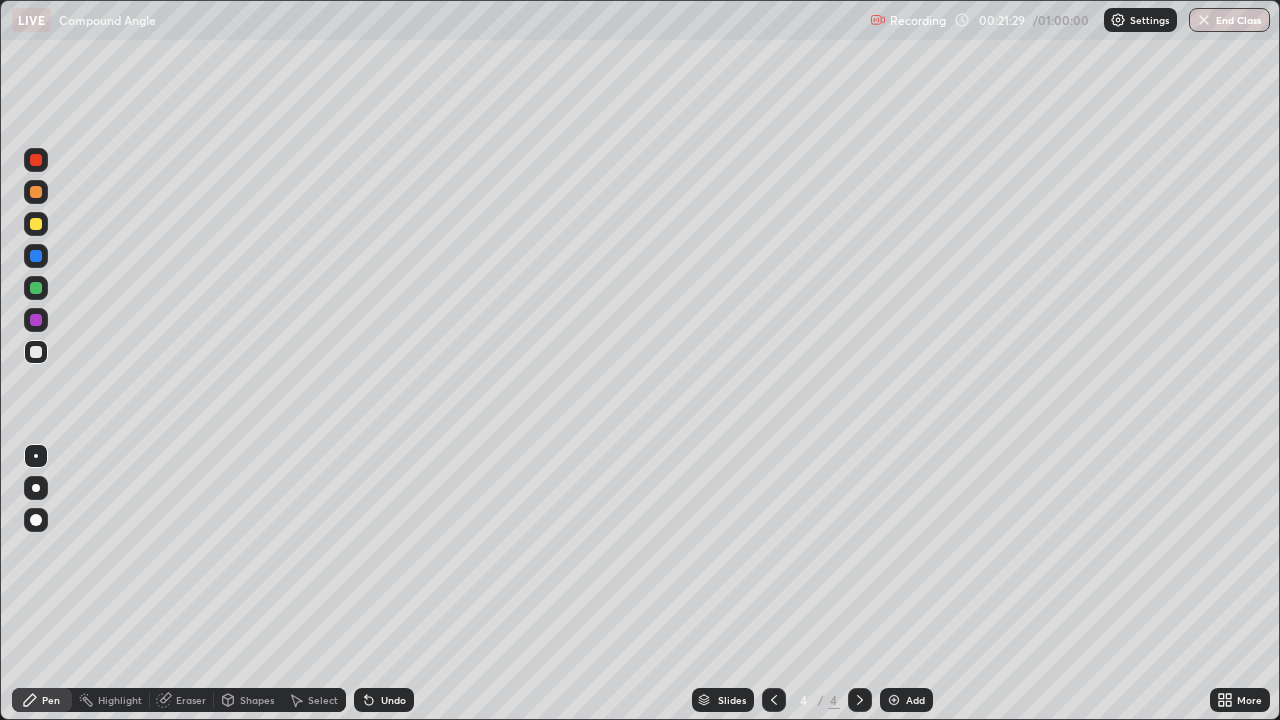 click at bounding box center [894, 700] 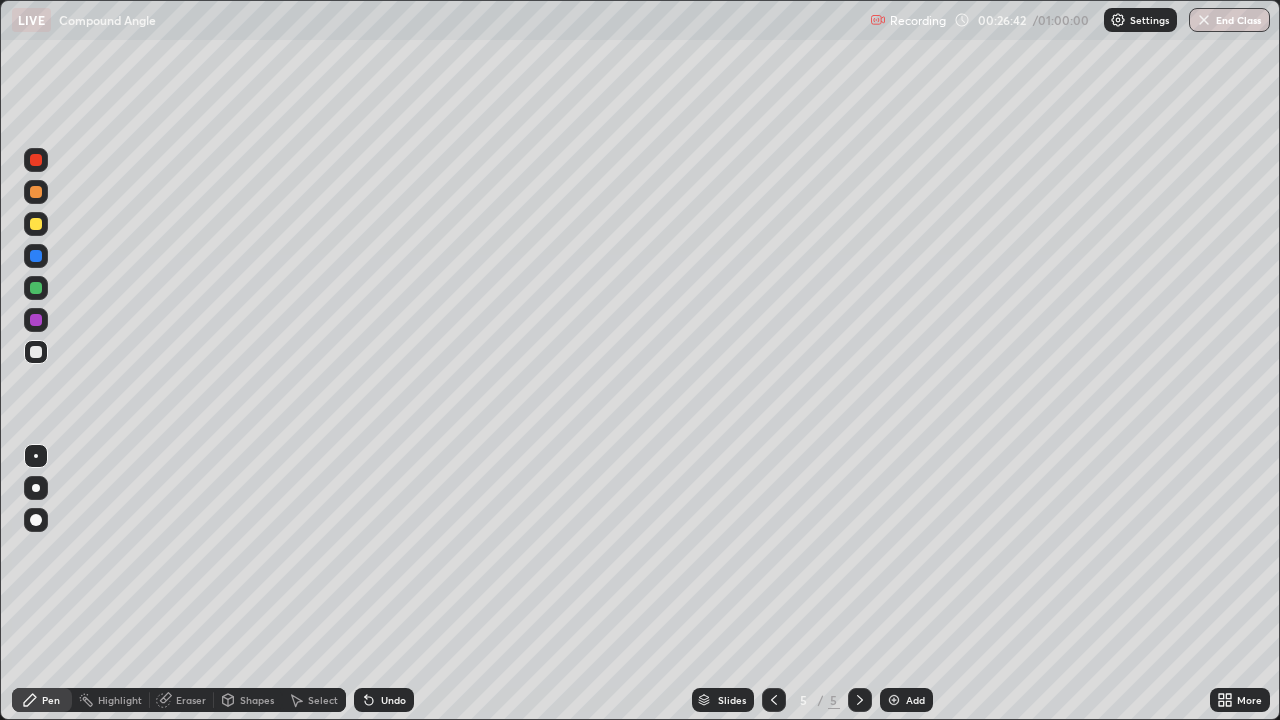 click on "Undo" at bounding box center (393, 700) 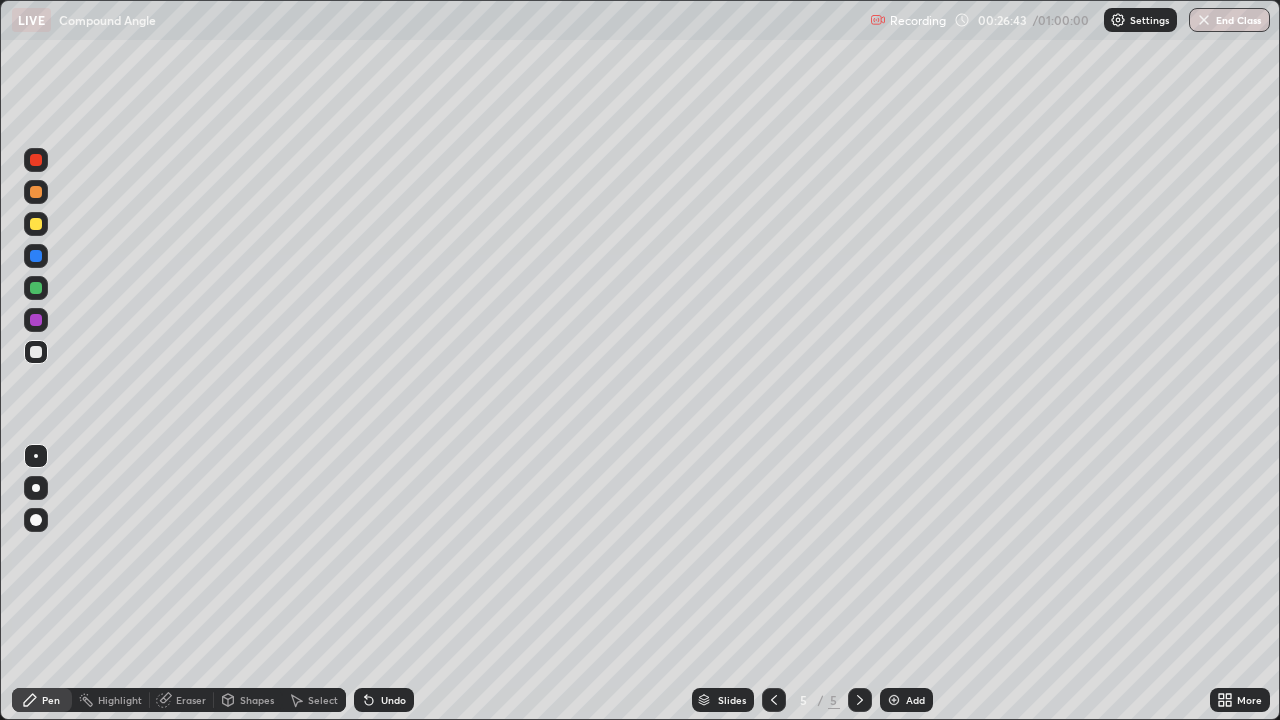 click 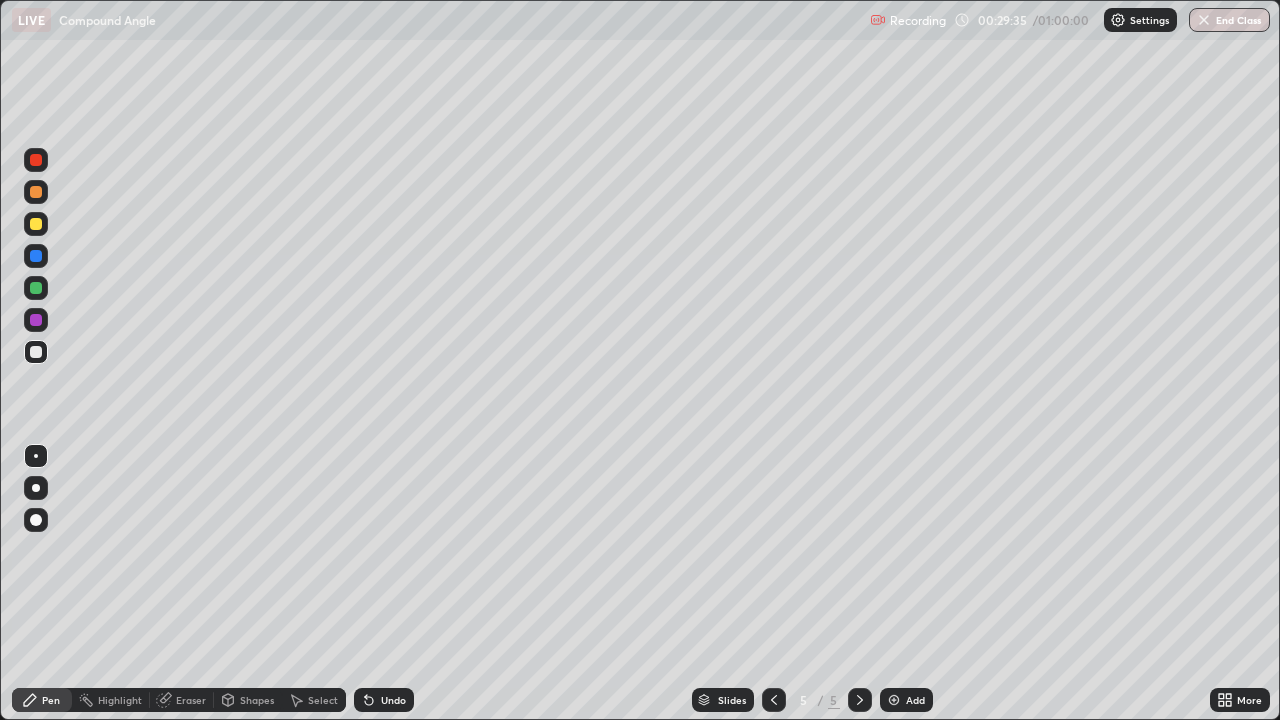 click at bounding box center [894, 700] 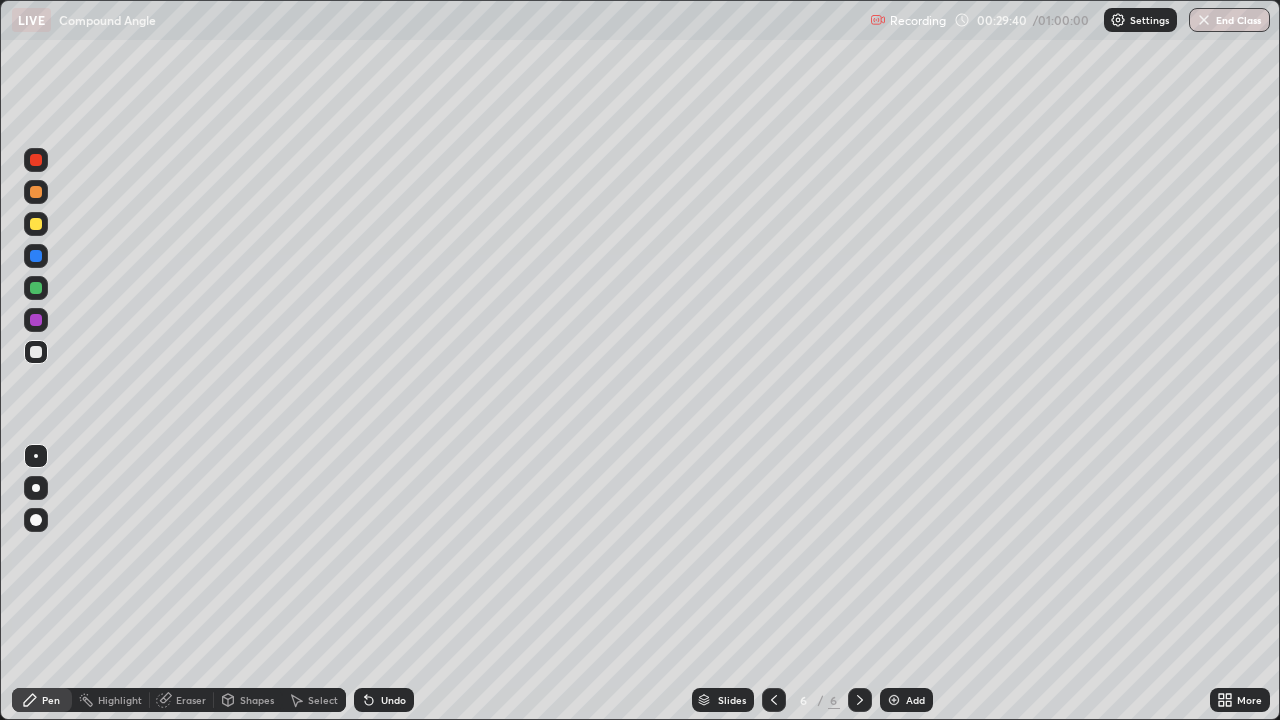 click 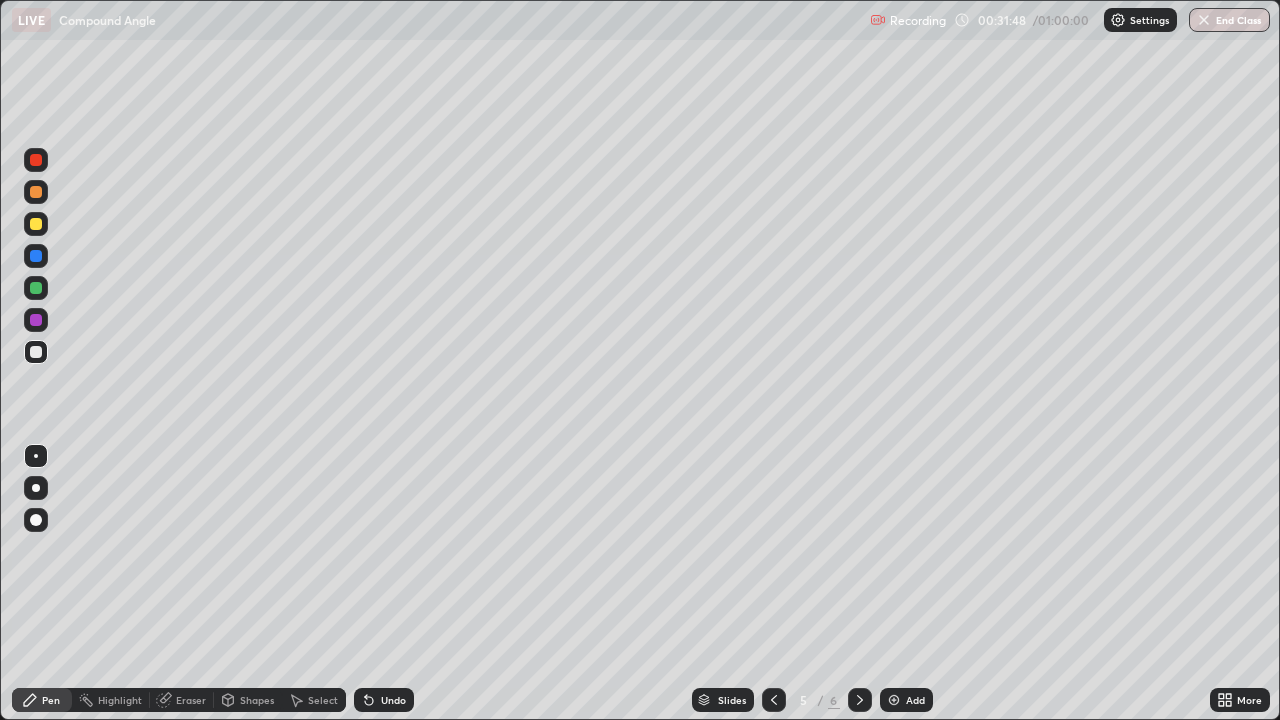 click on "Add" at bounding box center (906, 700) 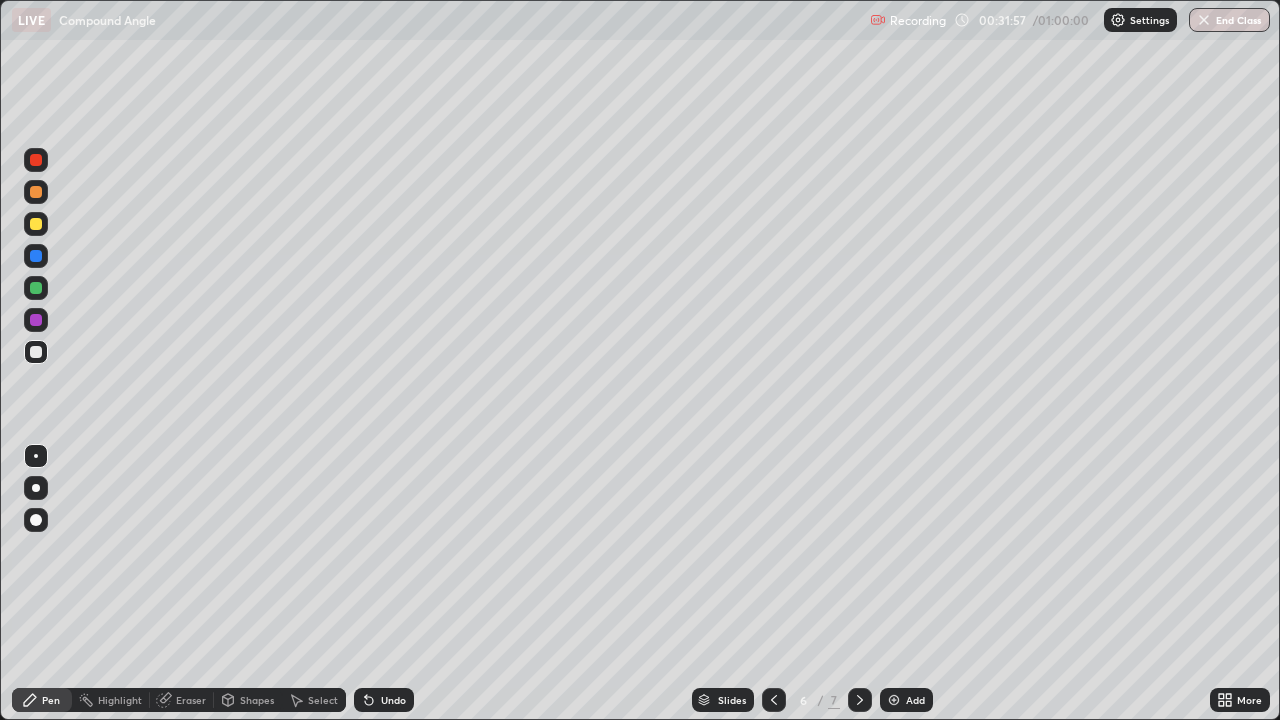 click at bounding box center (36, 224) 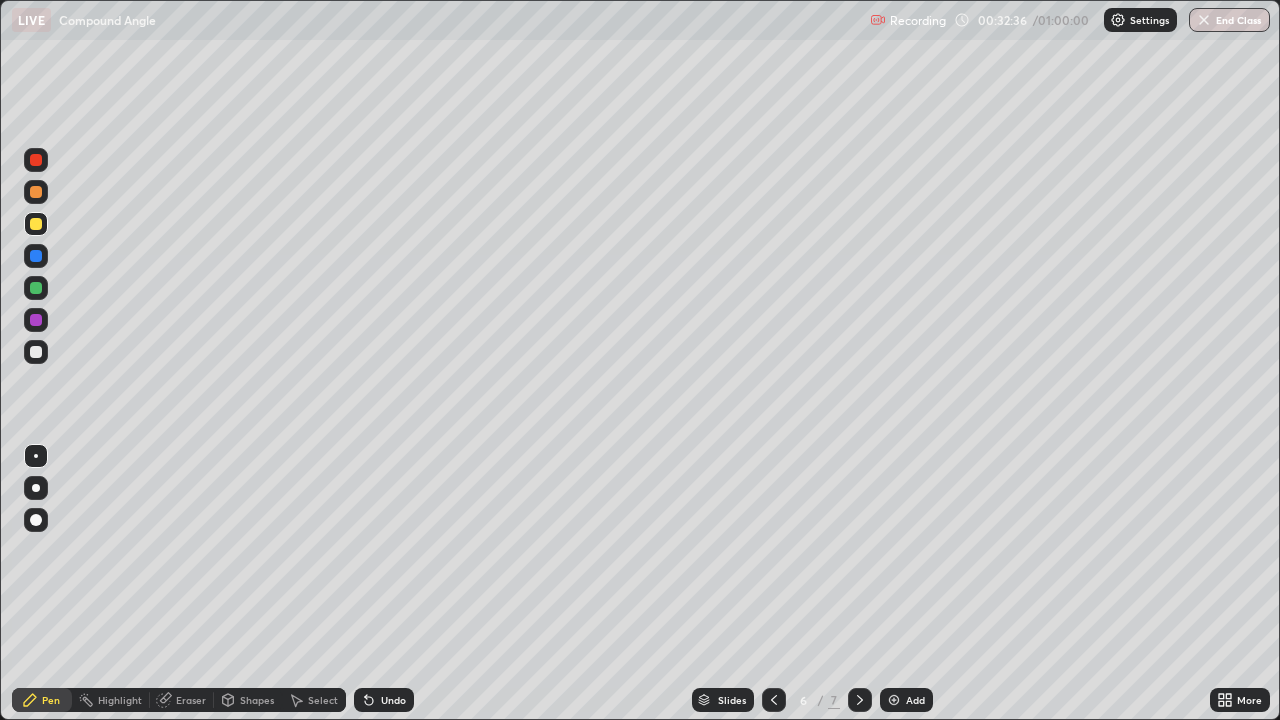 click at bounding box center [36, 192] 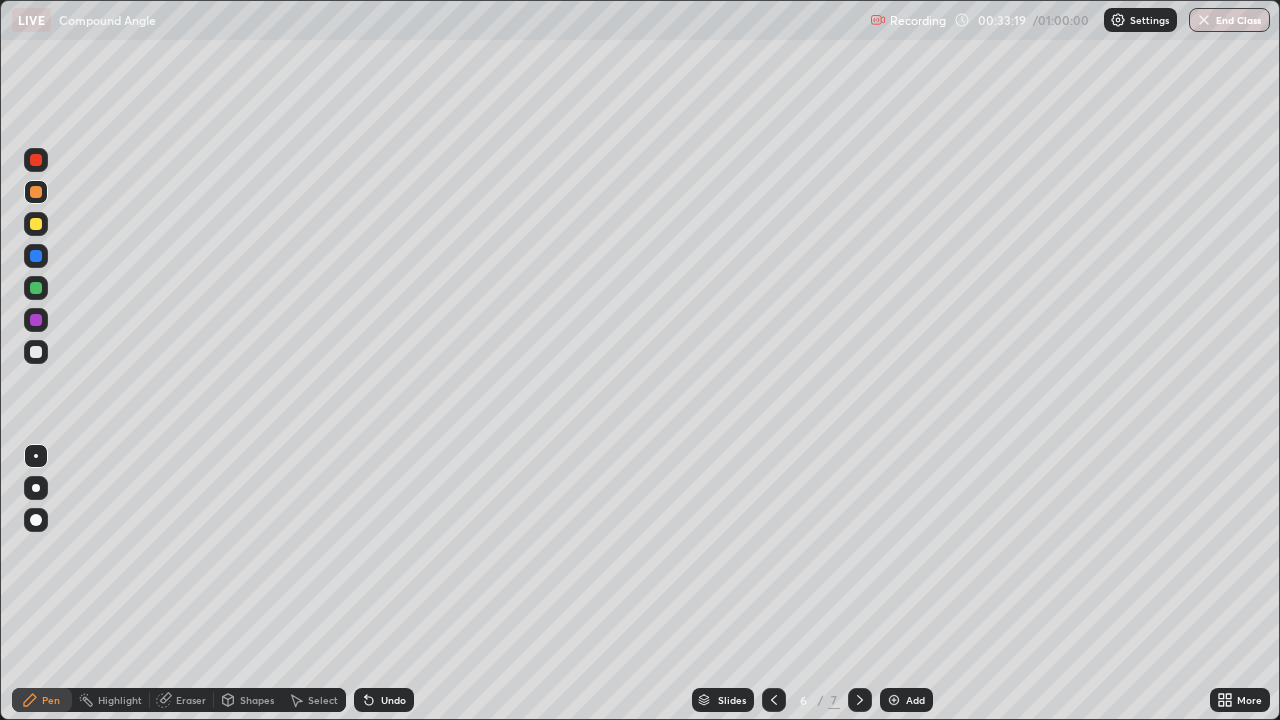 click at bounding box center (36, 352) 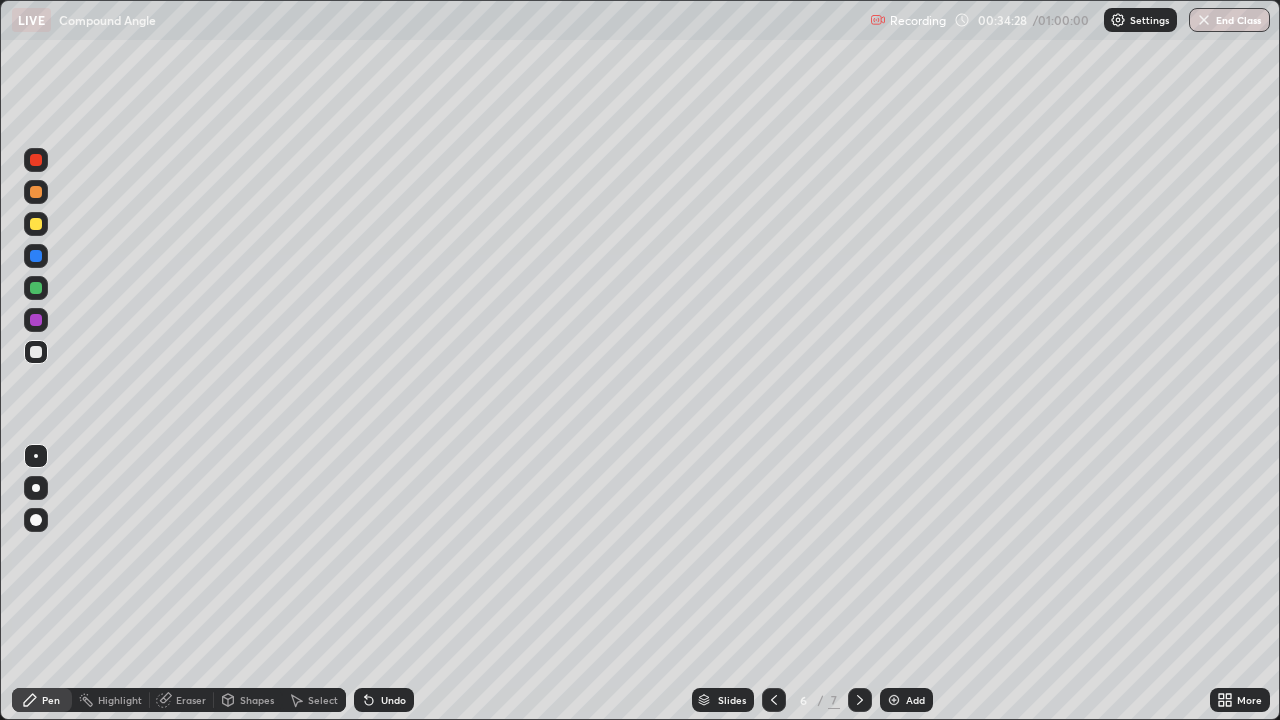 click on "Undo" at bounding box center (384, 700) 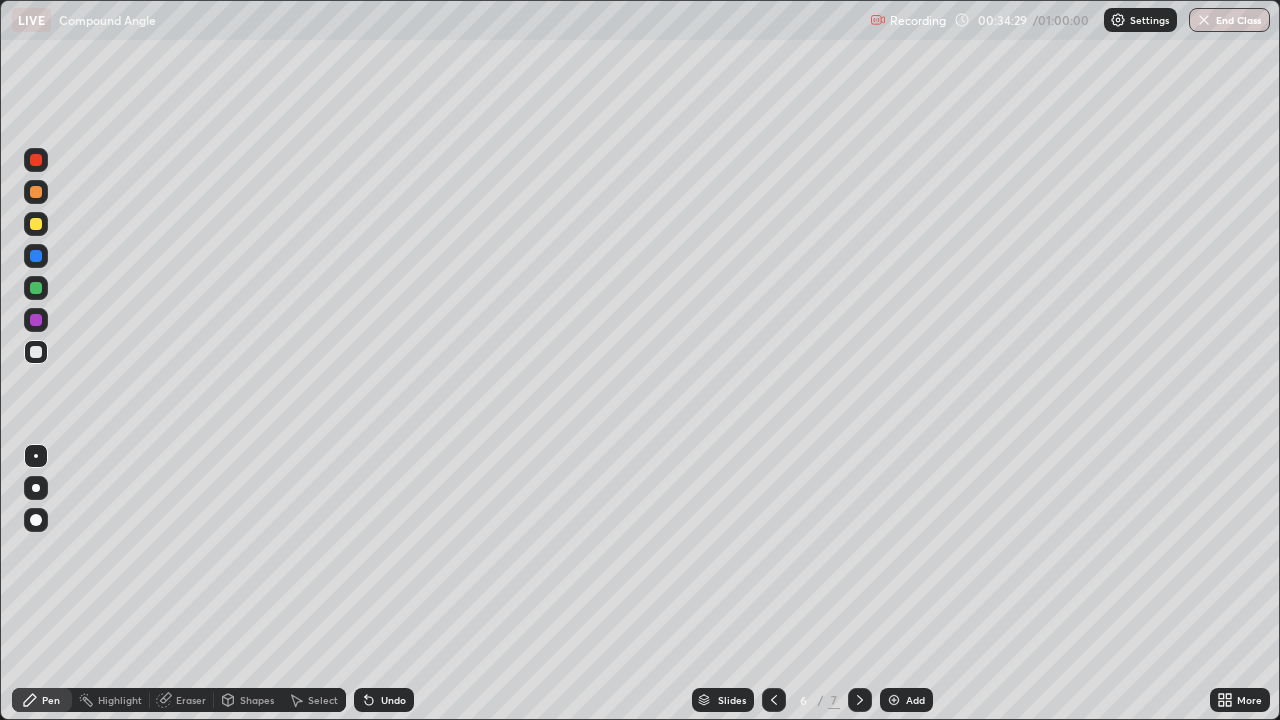 click on "Undo" at bounding box center (393, 700) 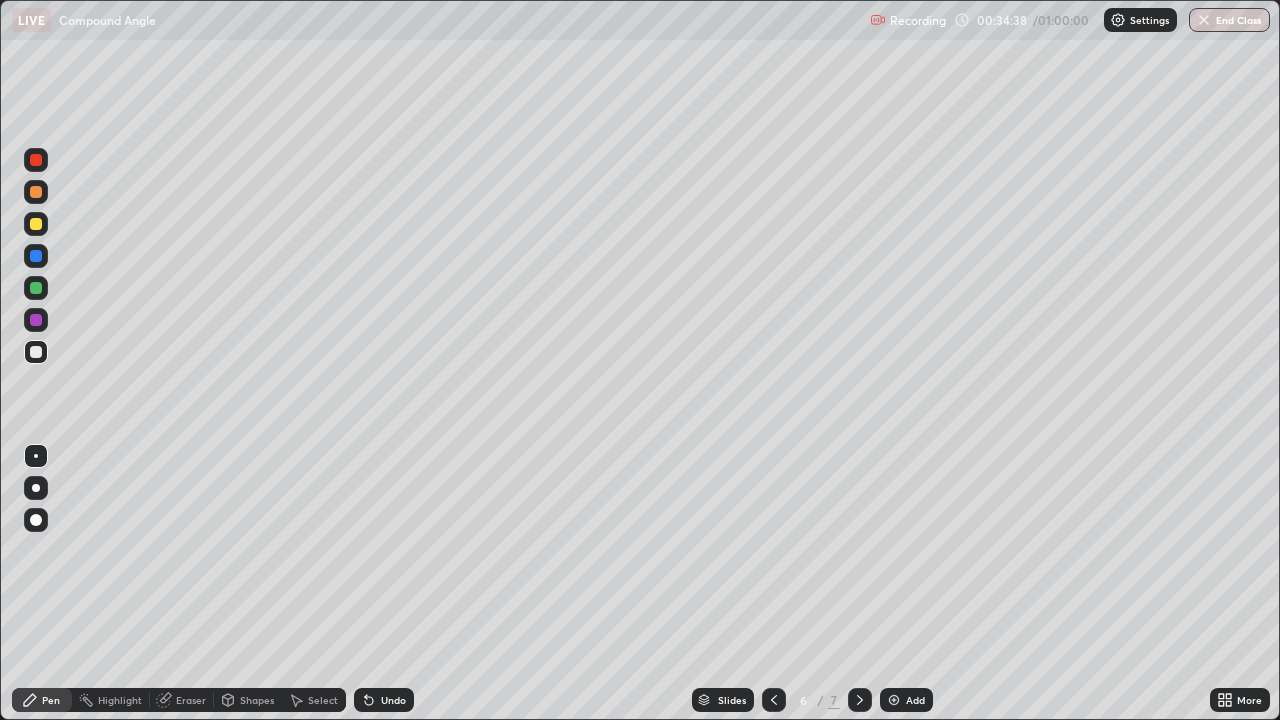 click at bounding box center (36, 192) 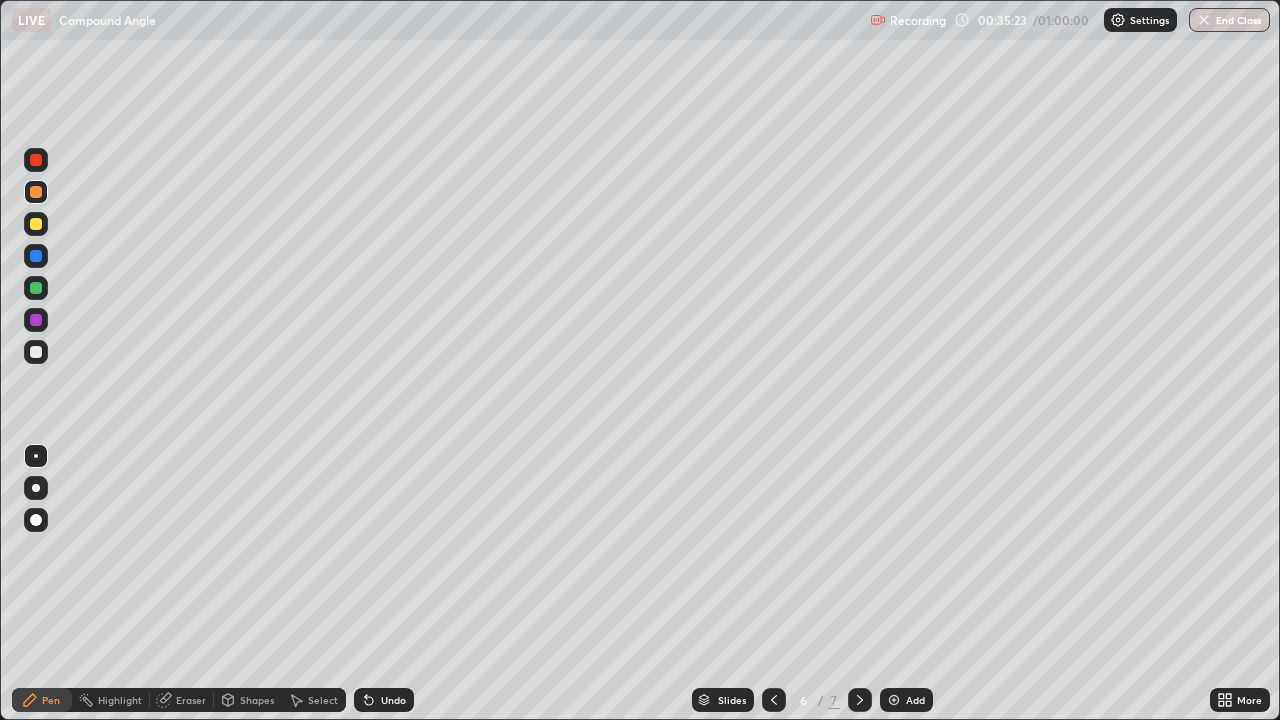 click at bounding box center [36, 352] 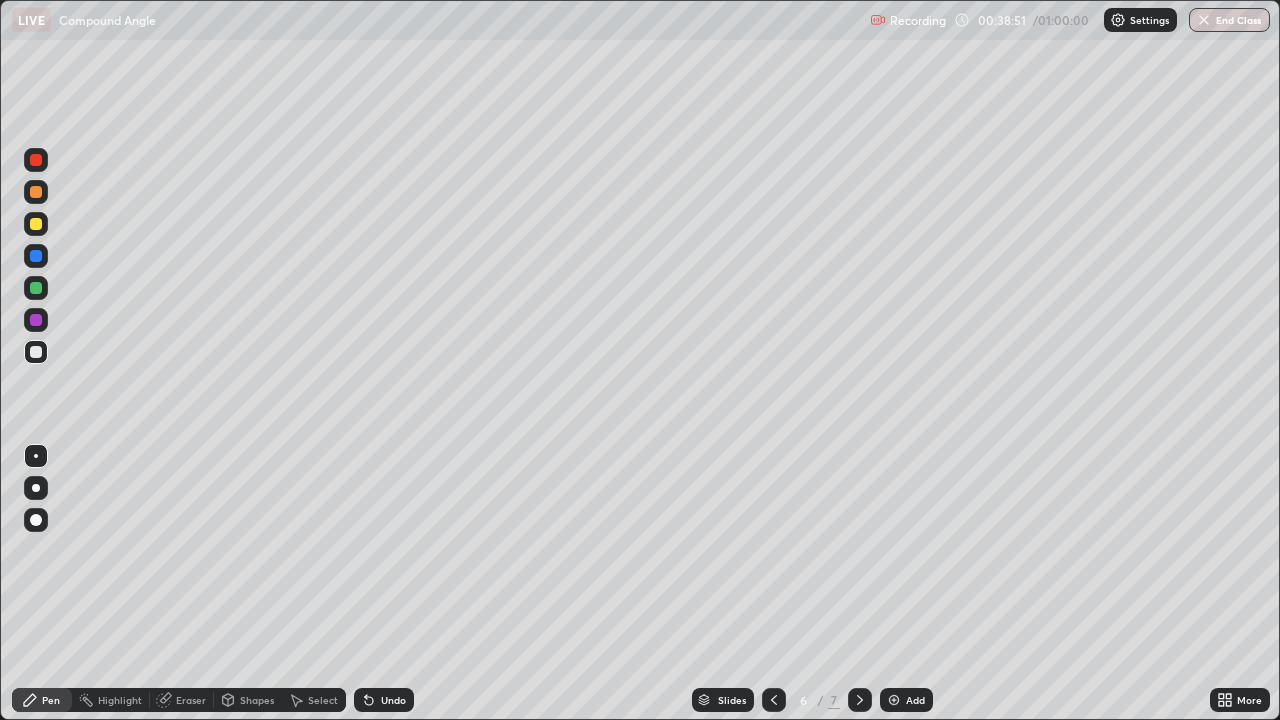 click 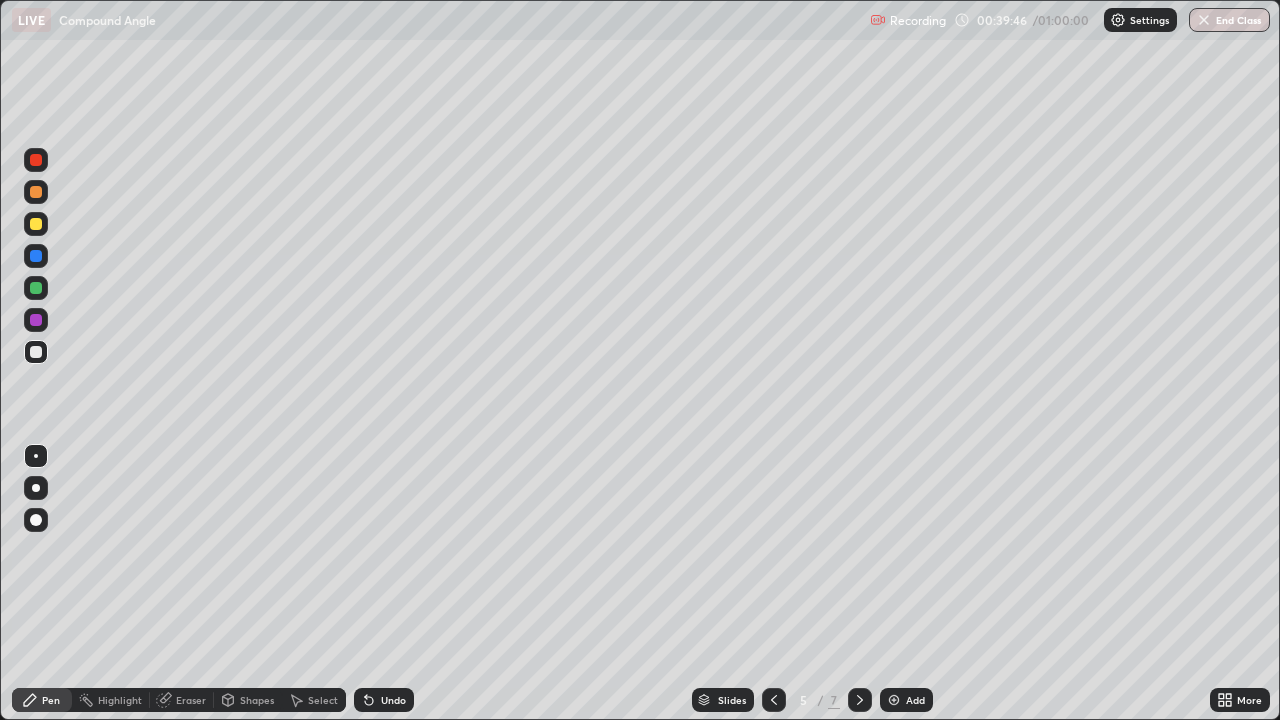 click 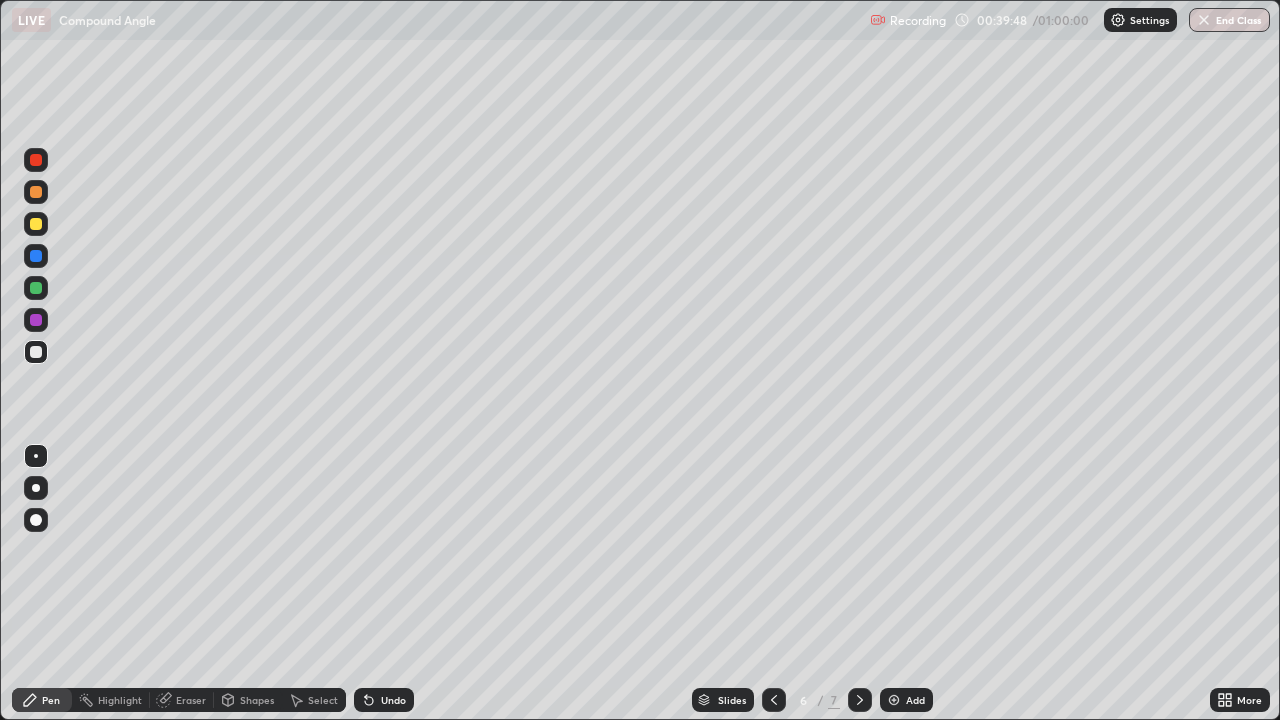 click 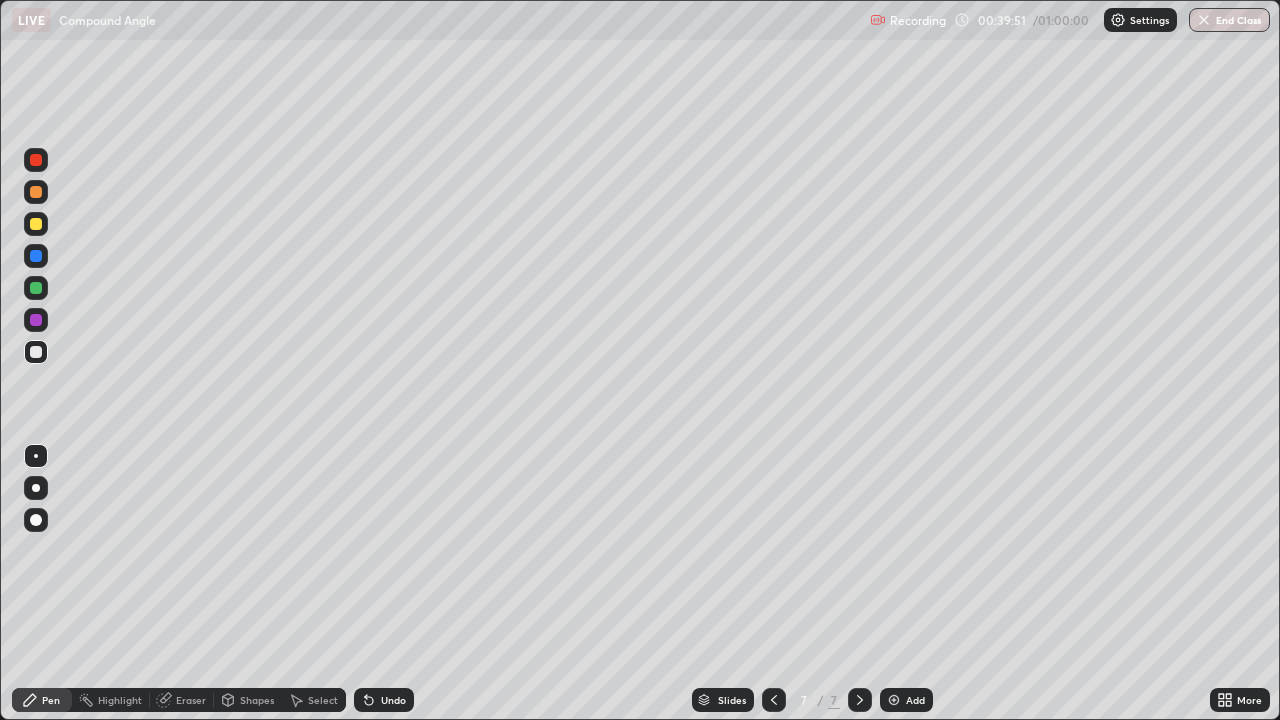 click 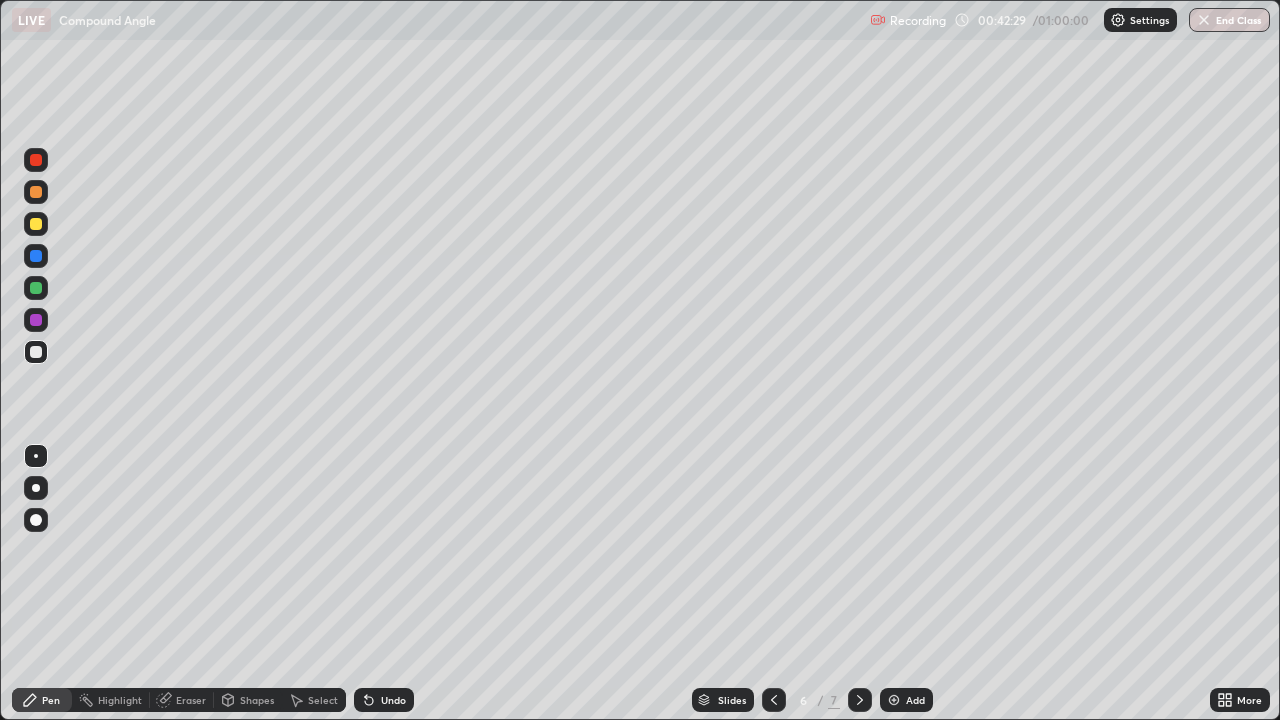 click on "Add" at bounding box center (906, 700) 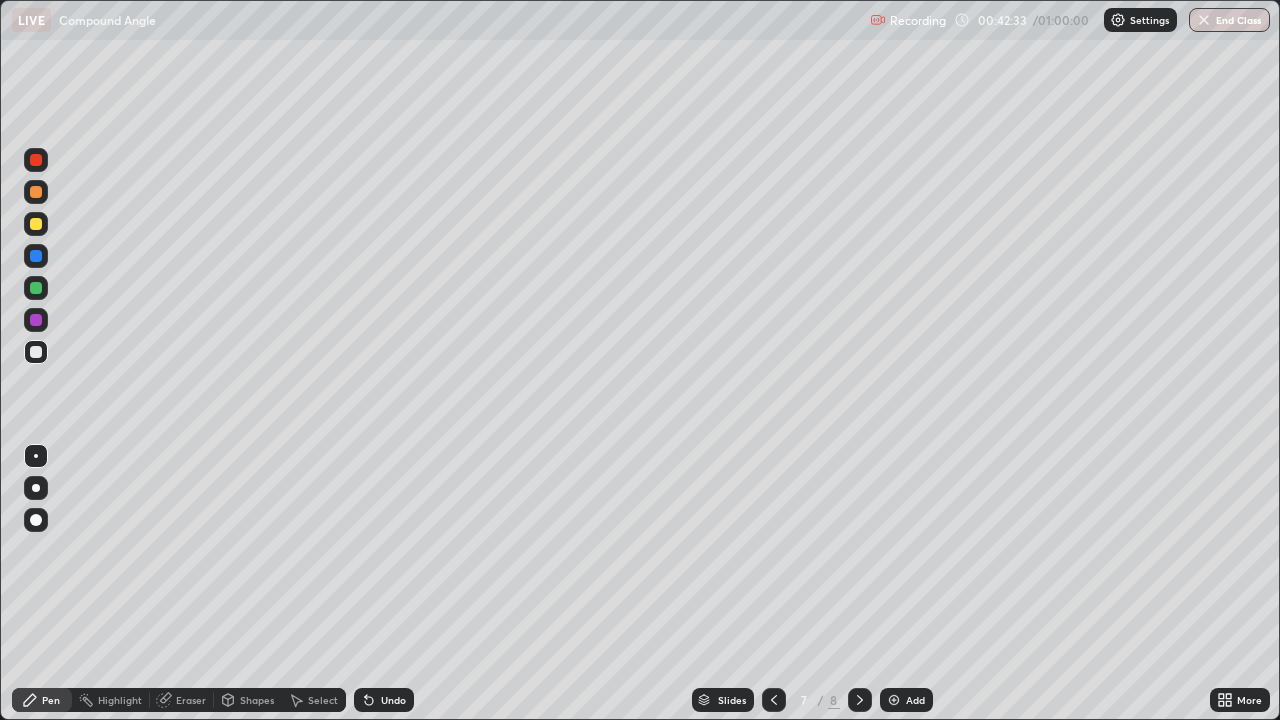 click 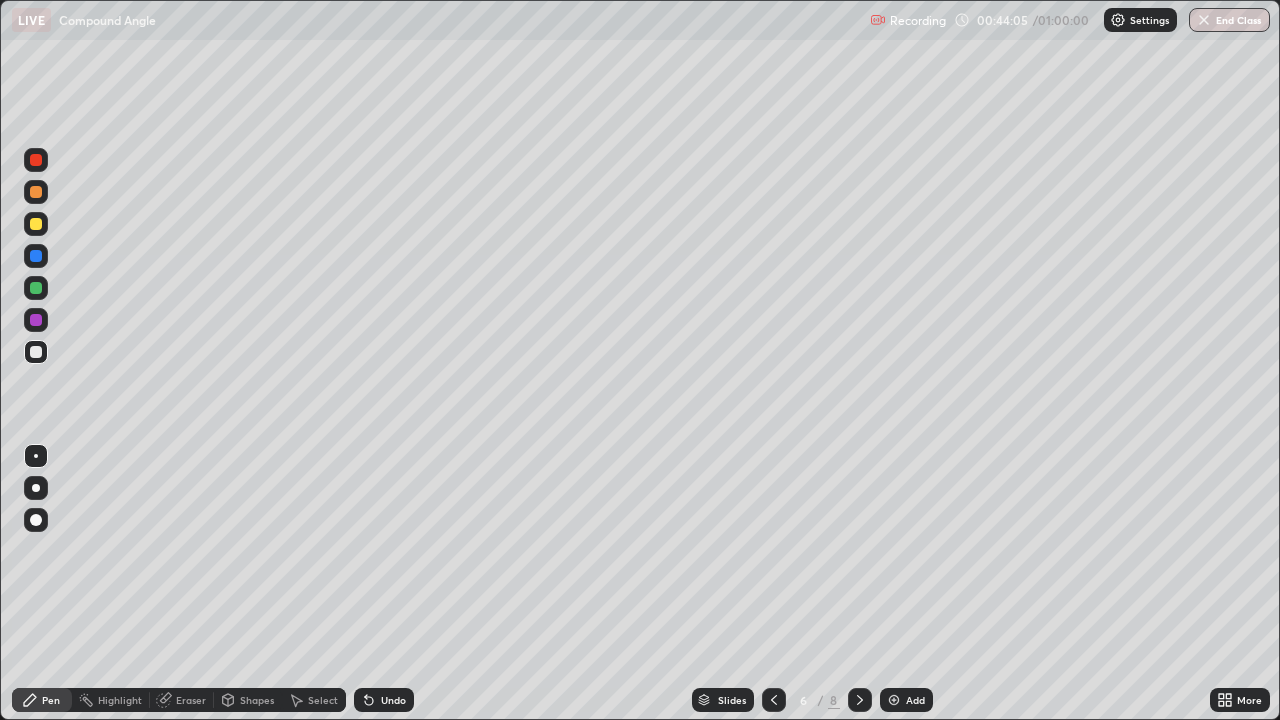click at bounding box center [894, 700] 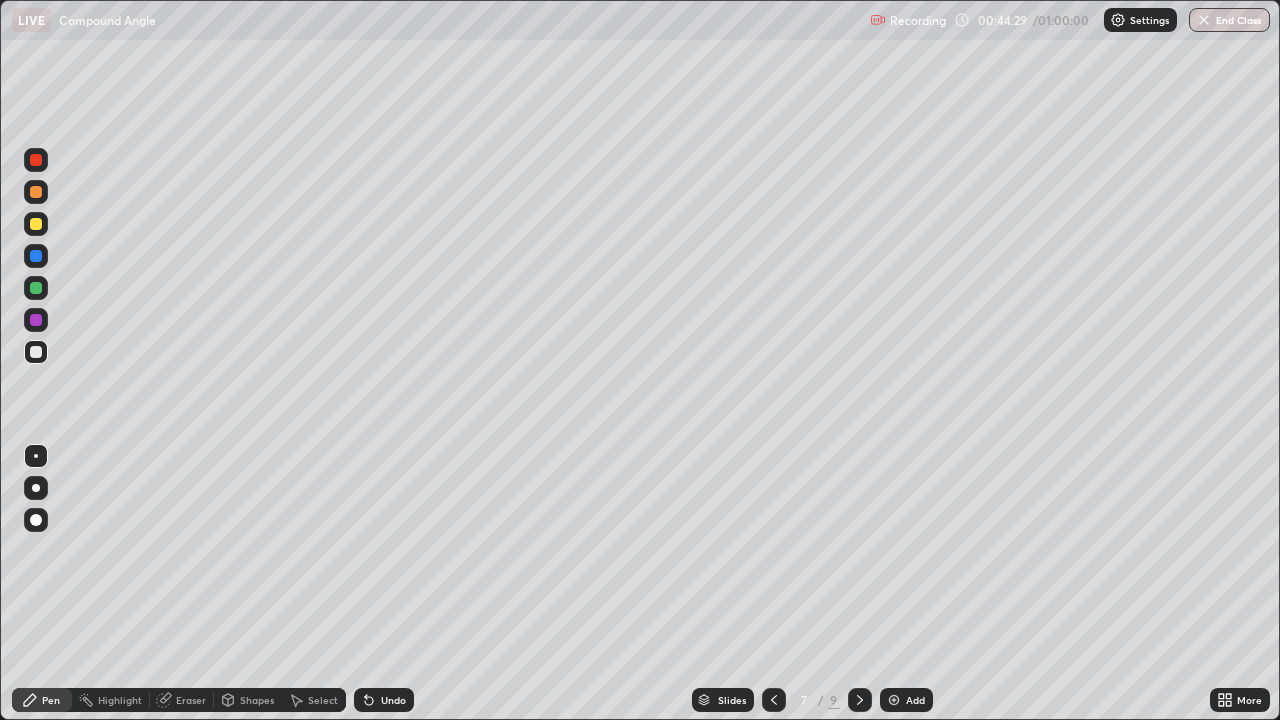 click at bounding box center (36, 224) 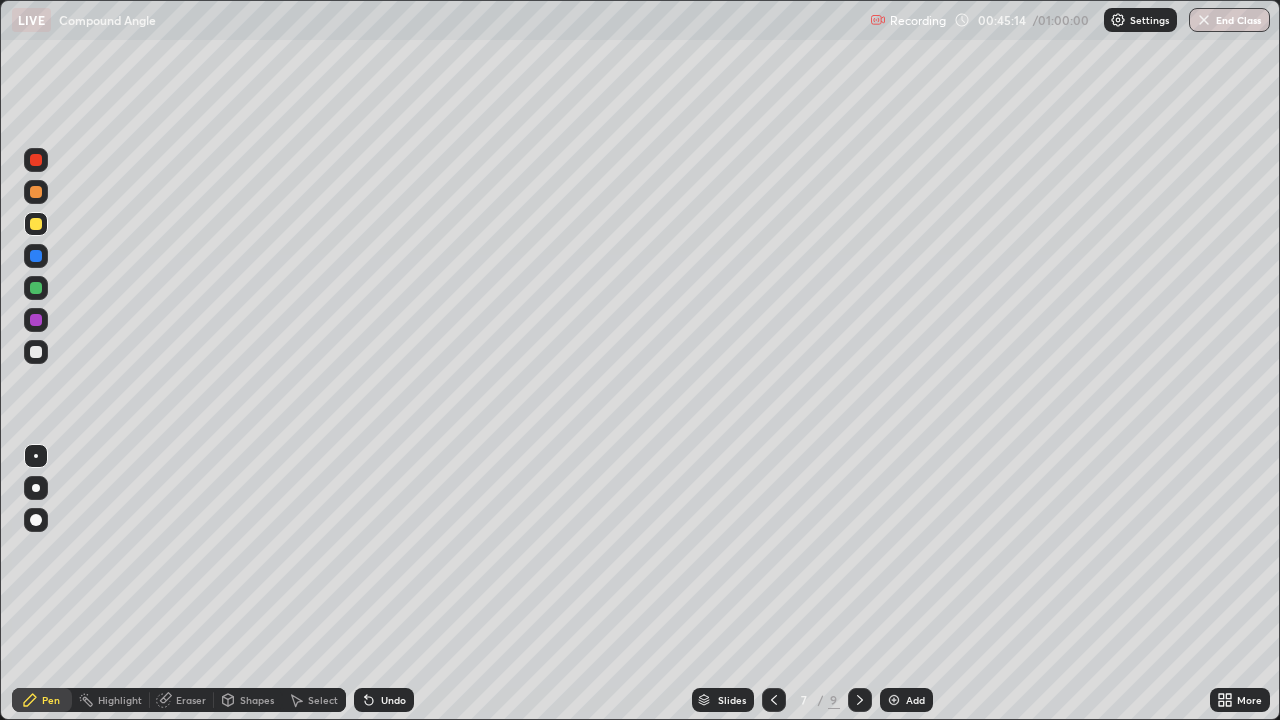 click at bounding box center (36, 352) 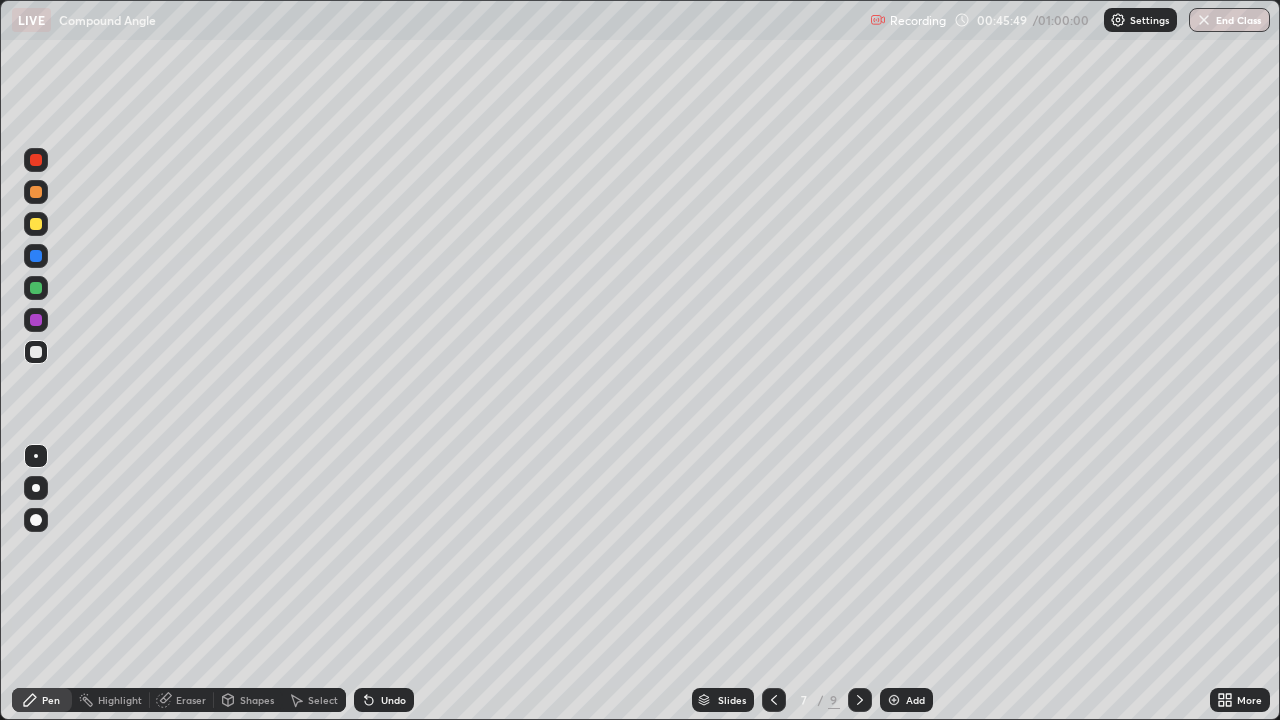 click on "Eraser" at bounding box center (182, 700) 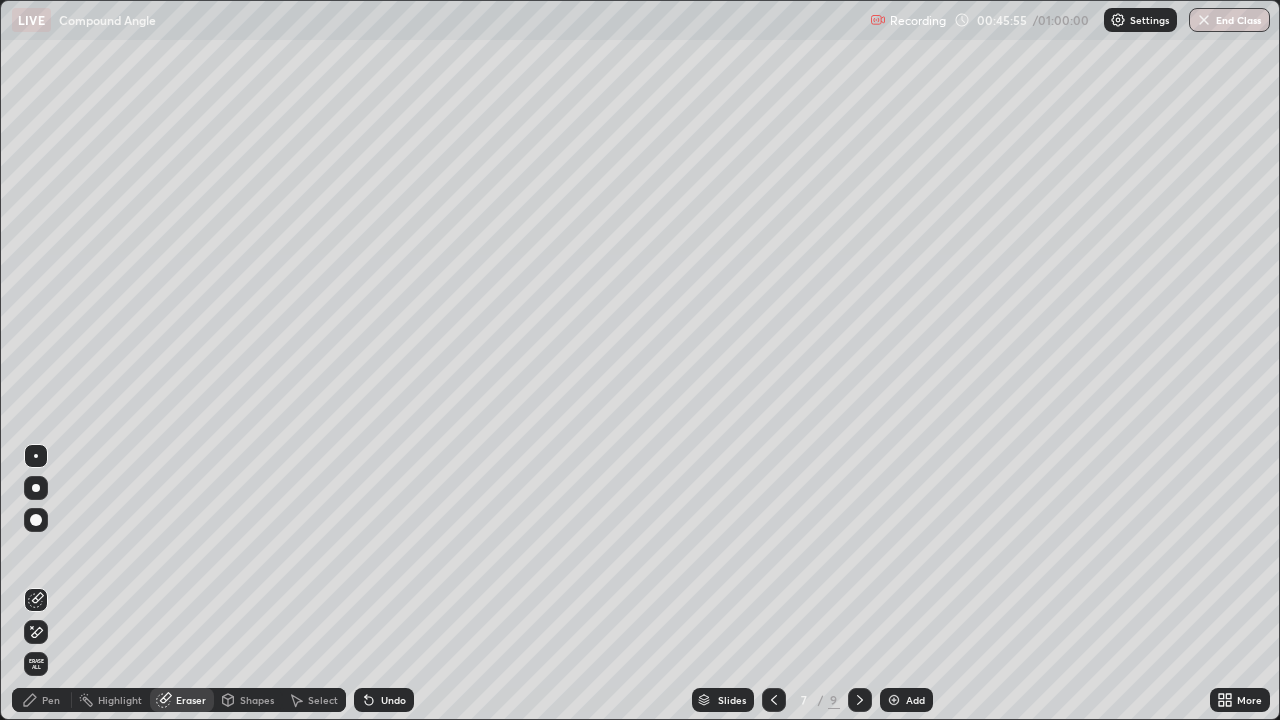 click on "Pen" at bounding box center (42, 700) 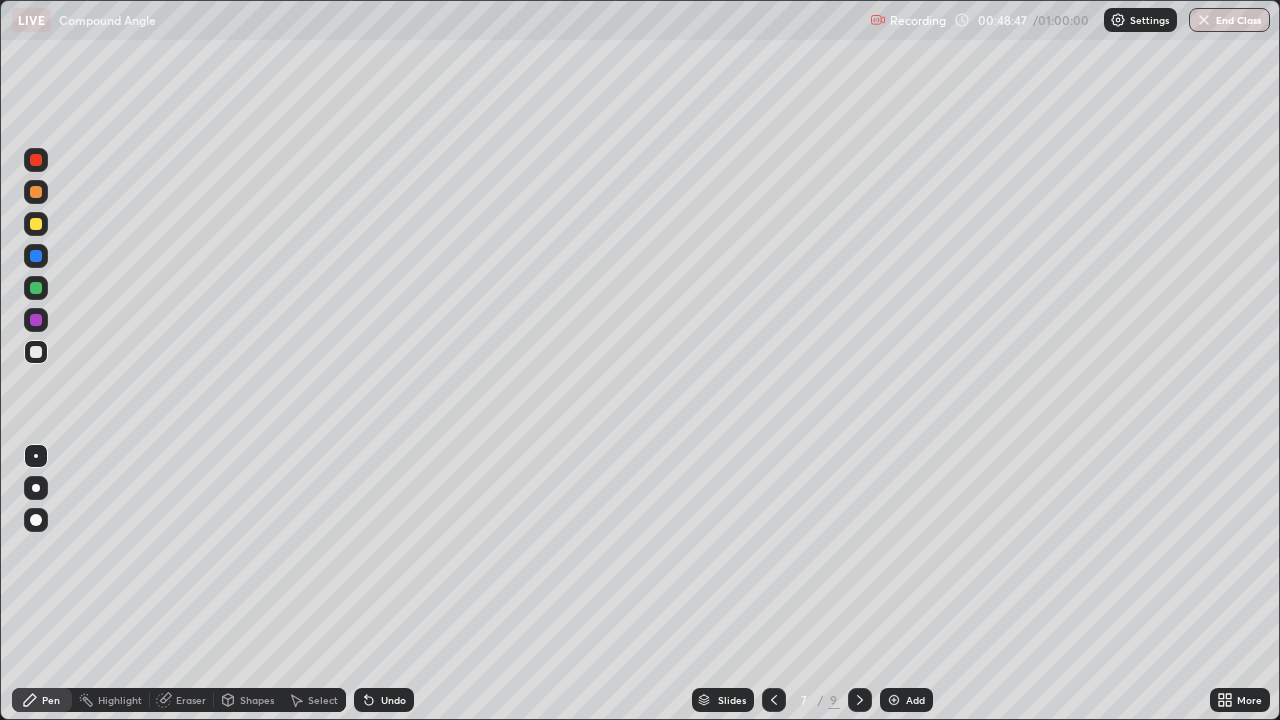 click at bounding box center [36, 224] 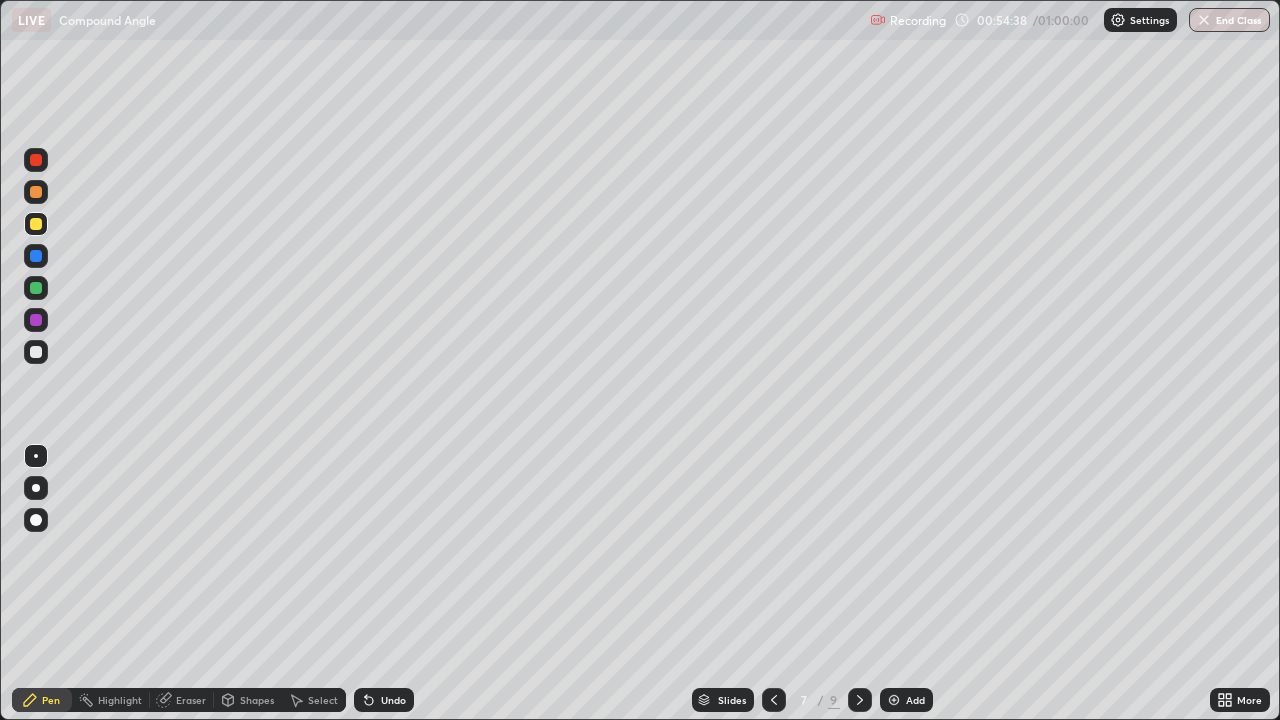 click on "End Class" at bounding box center [1229, 20] 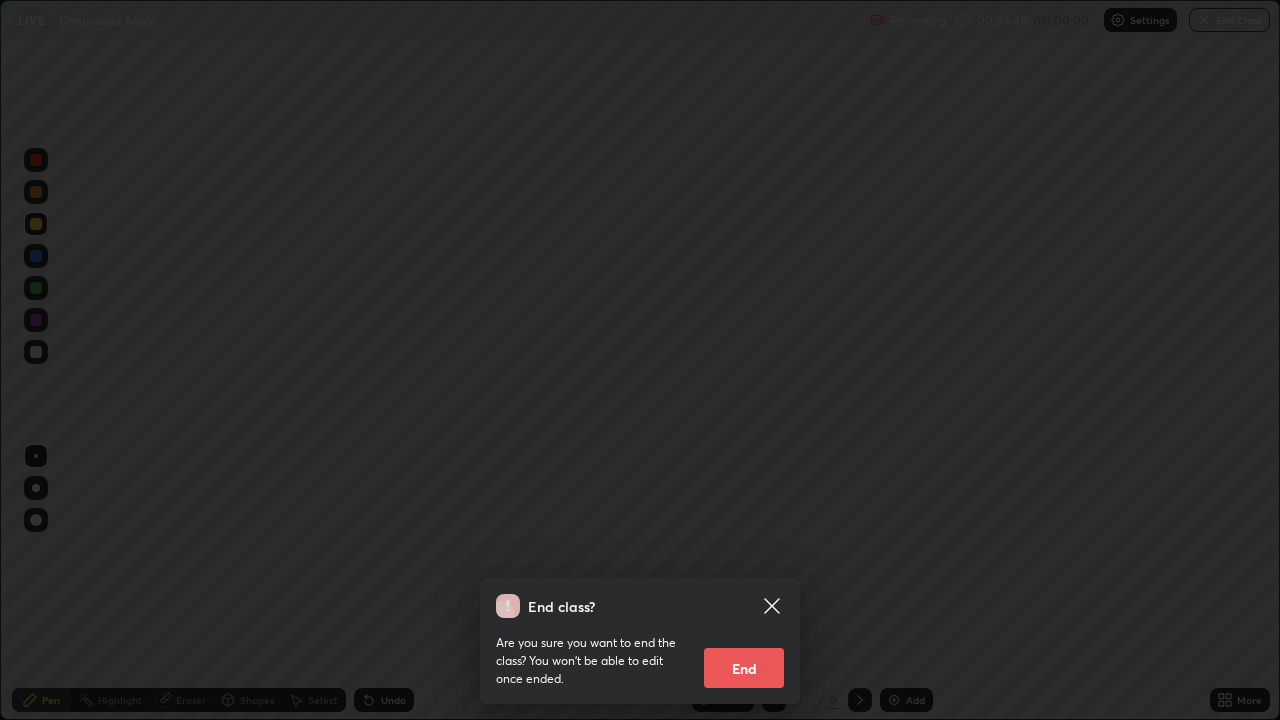 click on "End" at bounding box center (744, 668) 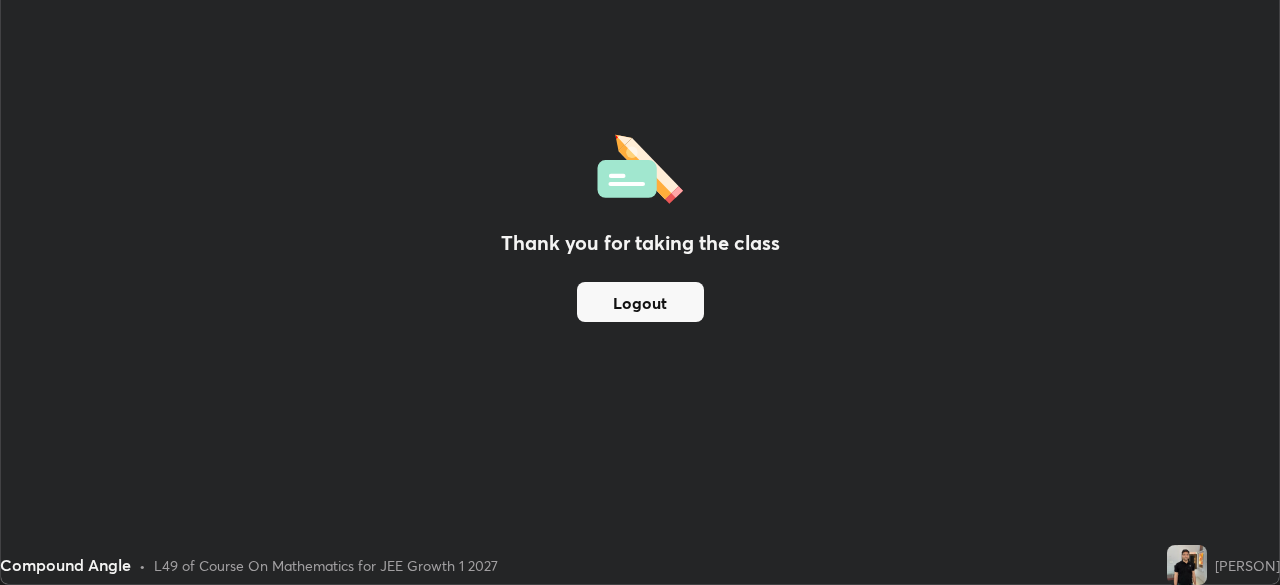 scroll, scrollTop: 585, scrollLeft: 1280, axis: both 